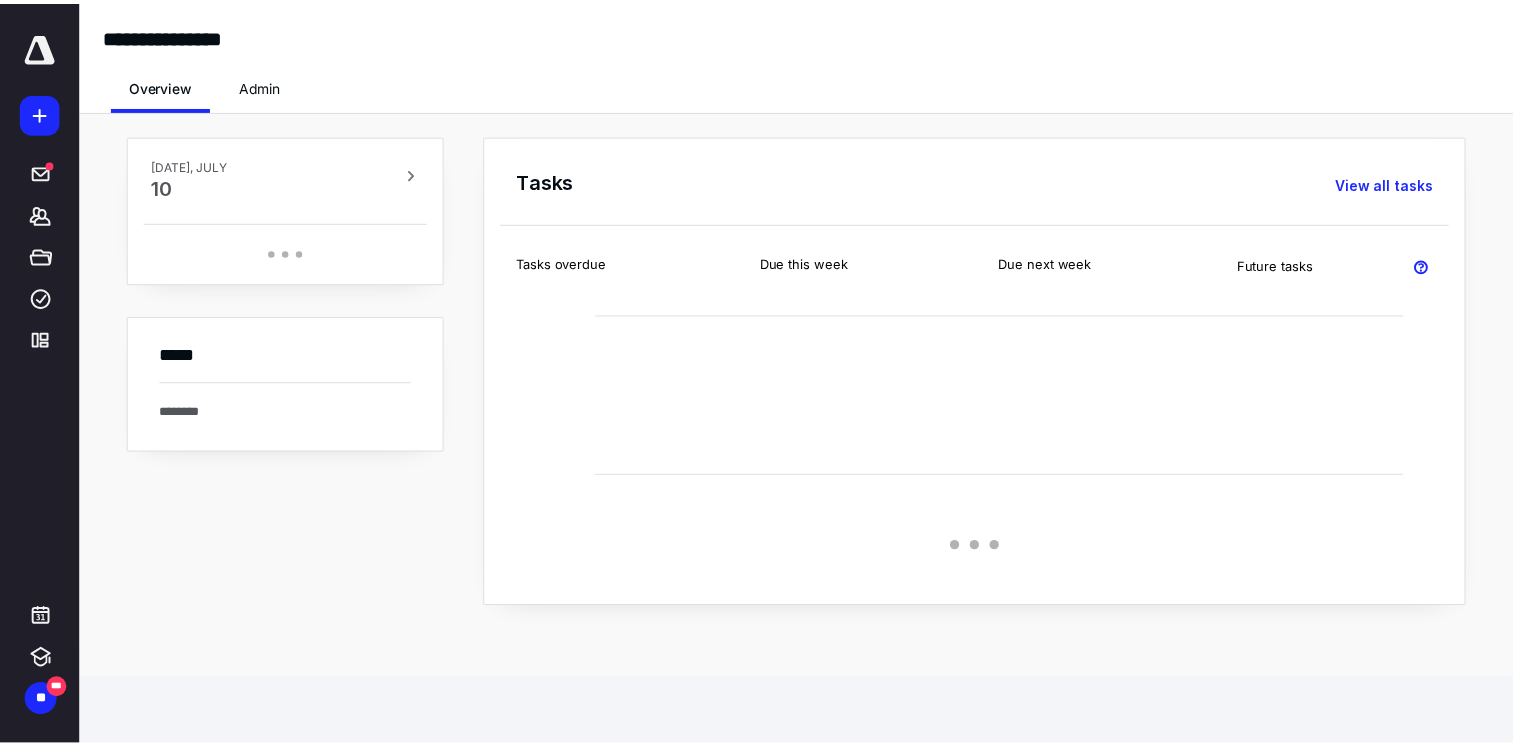 scroll, scrollTop: 0, scrollLeft: 0, axis: both 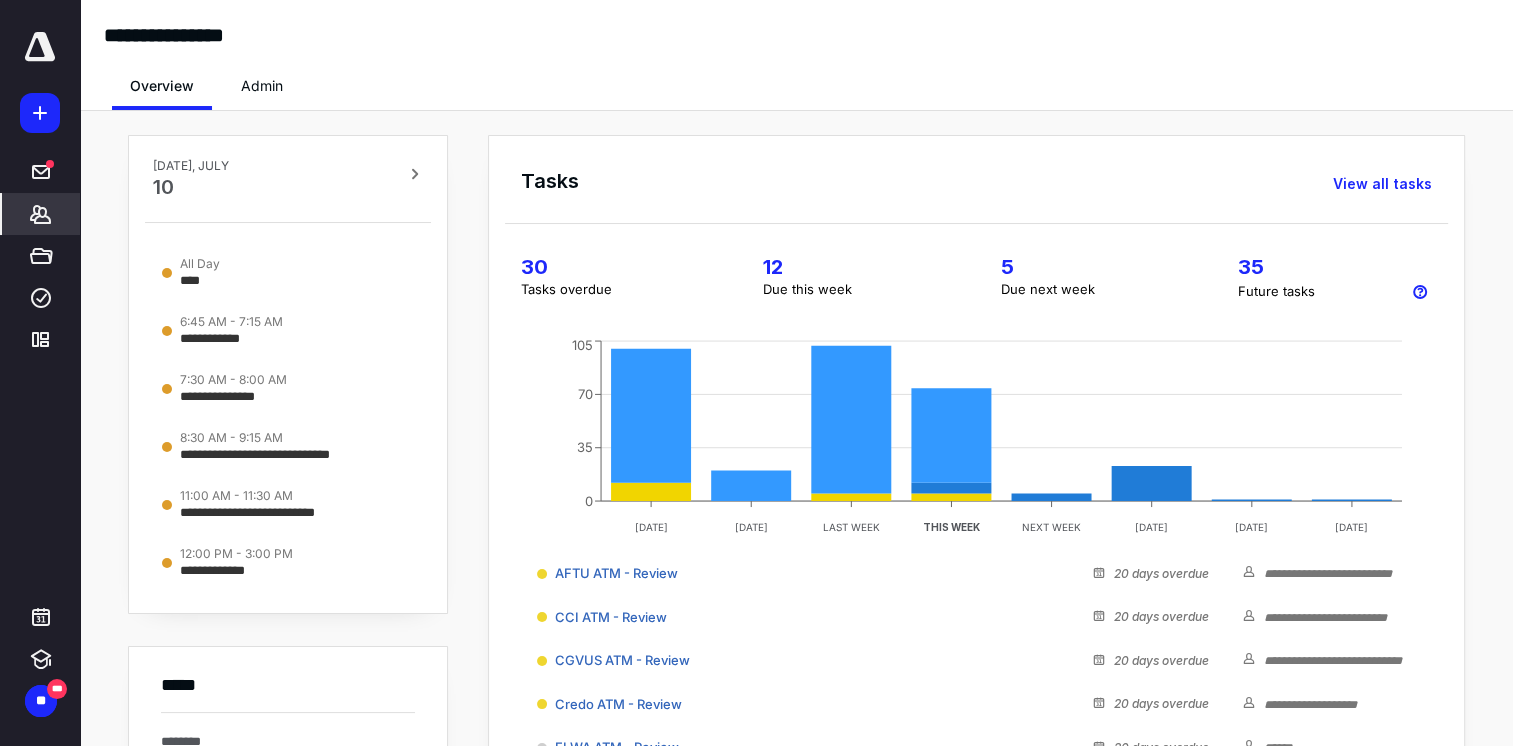click 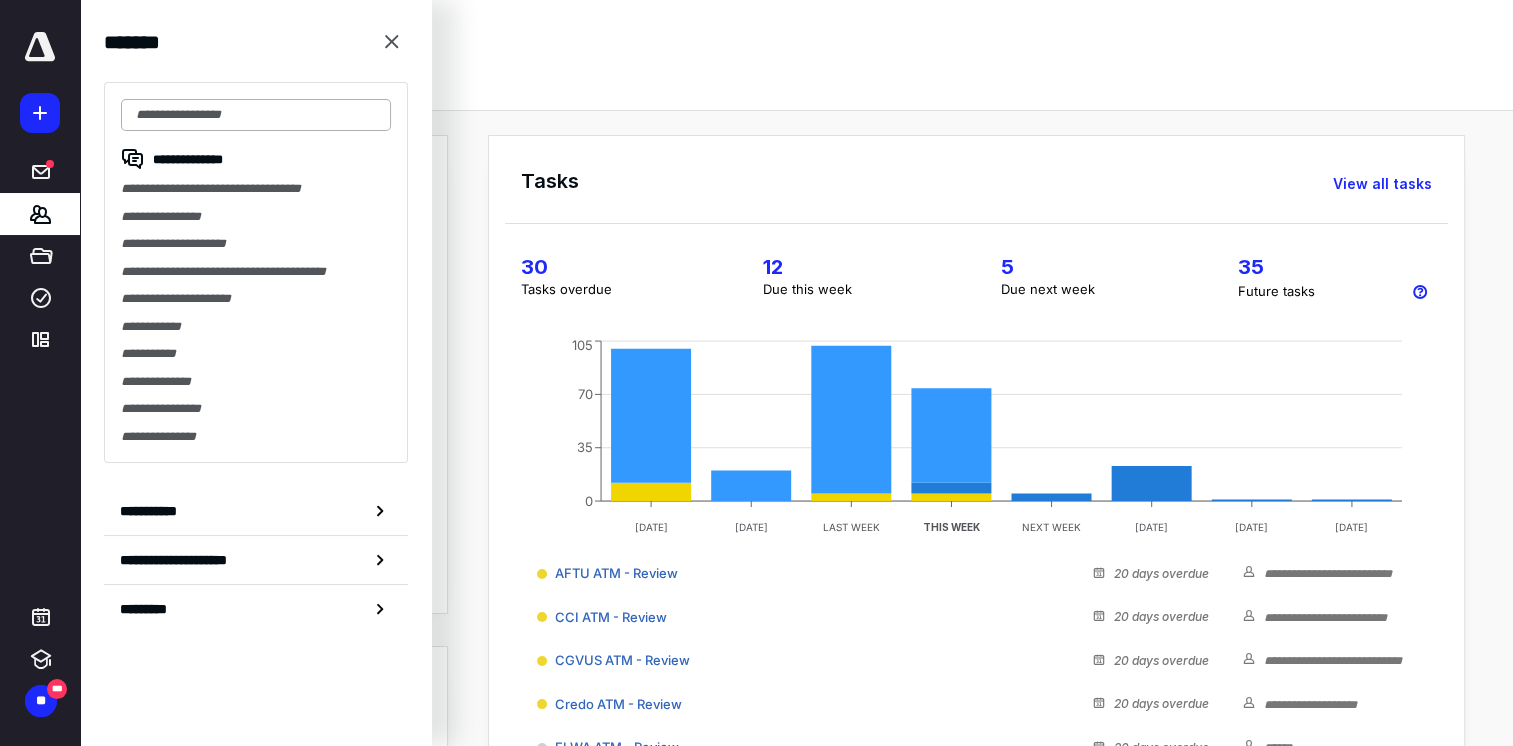 click at bounding box center (256, 115) 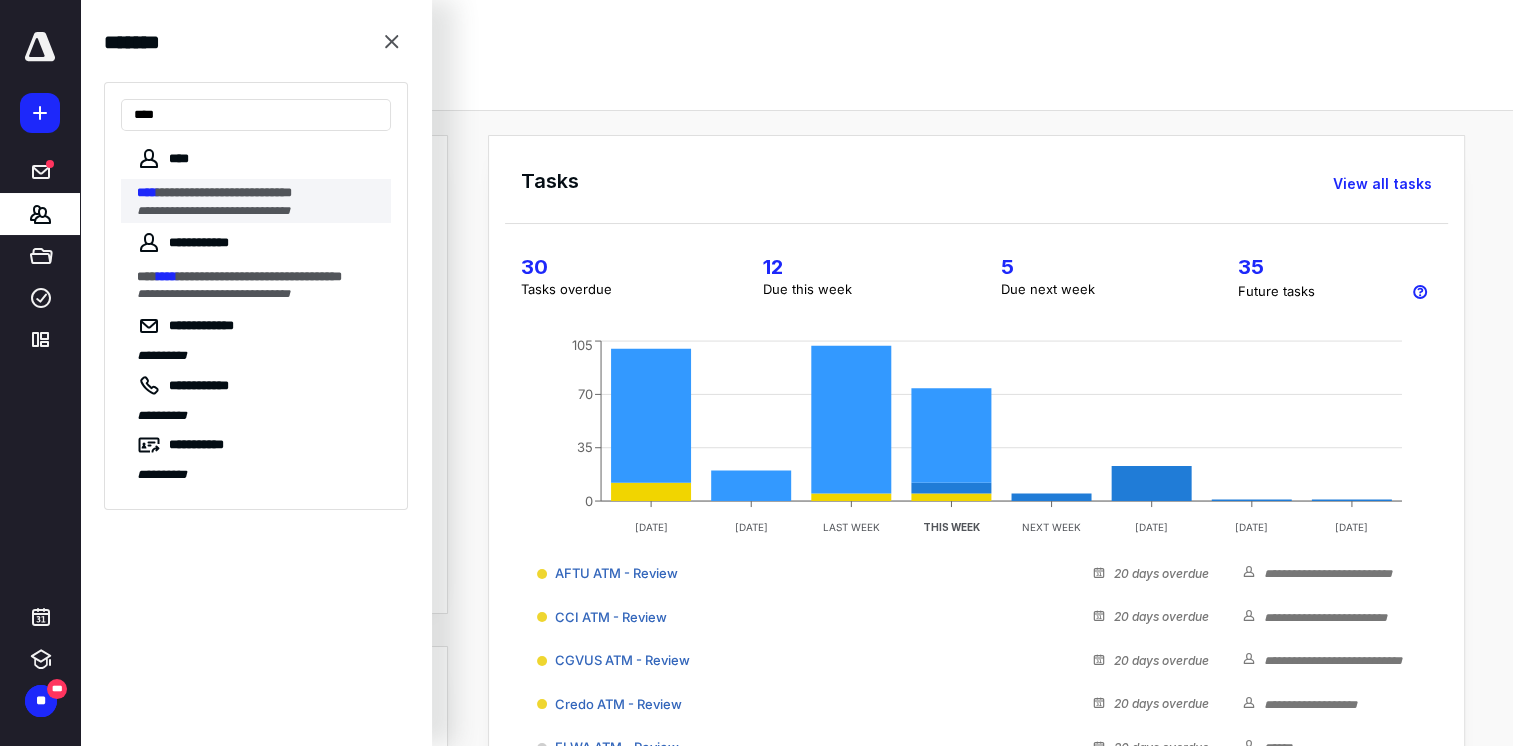 type on "****" 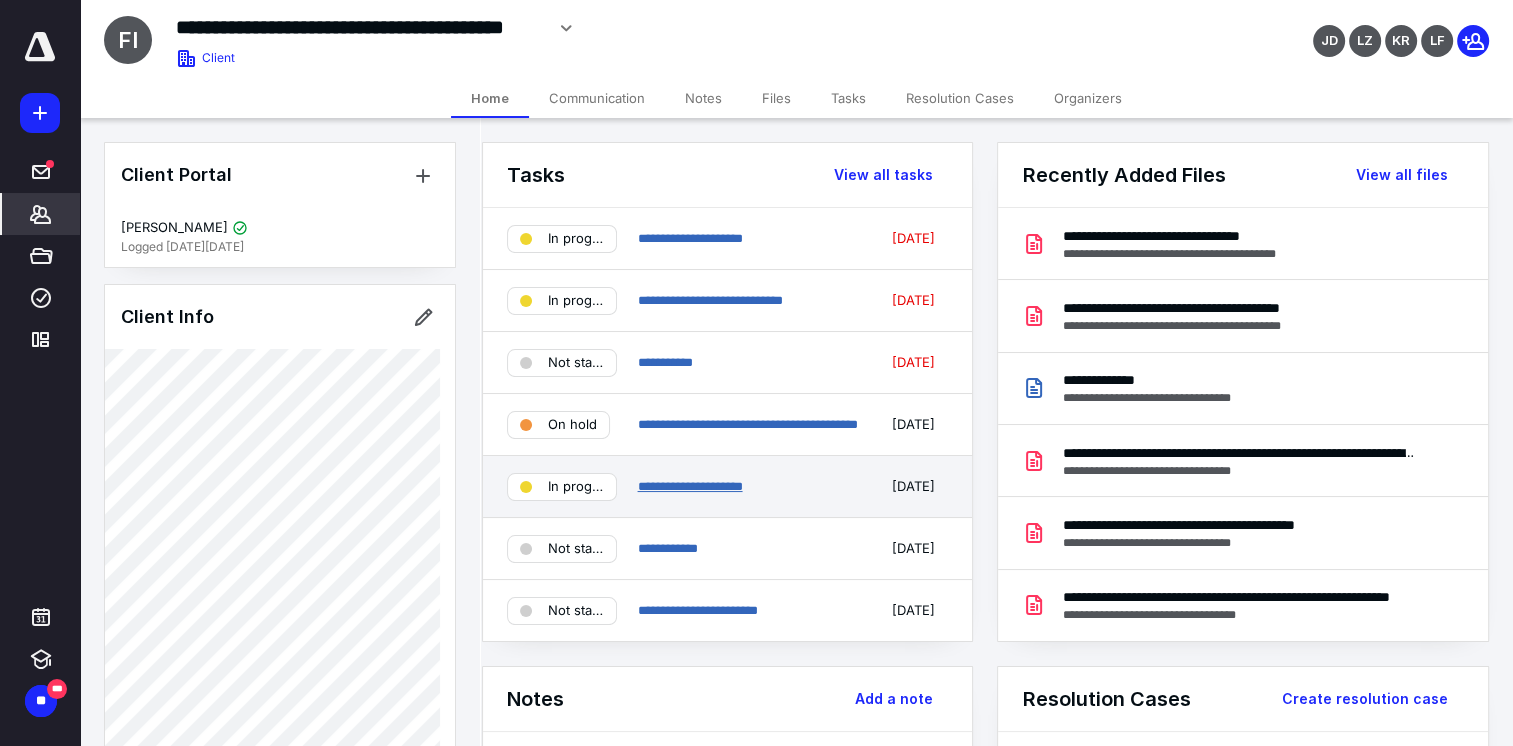 click on "**********" at bounding box center [689, 486] 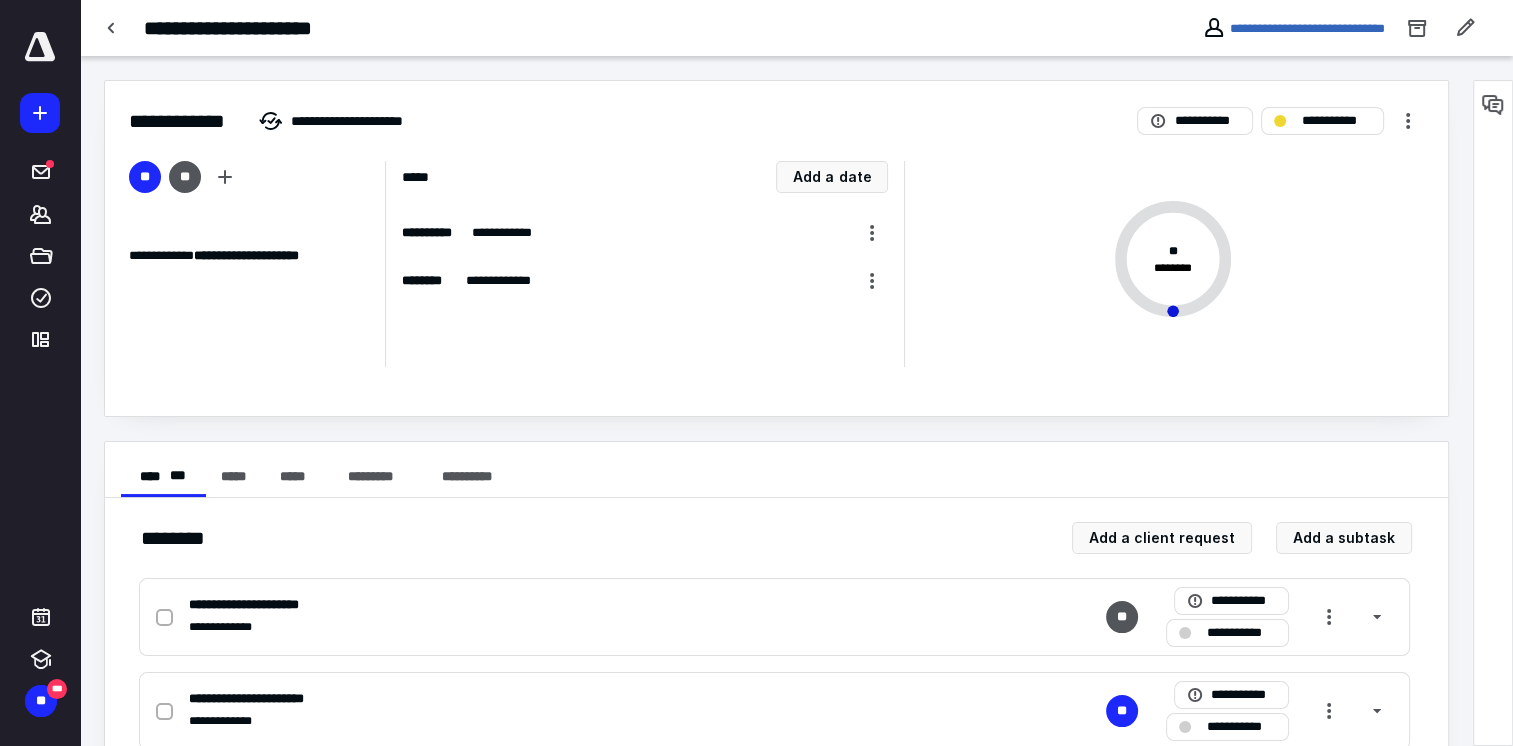 scroll, scrollTop: 300, scrollLeft: 0, axis: vertical 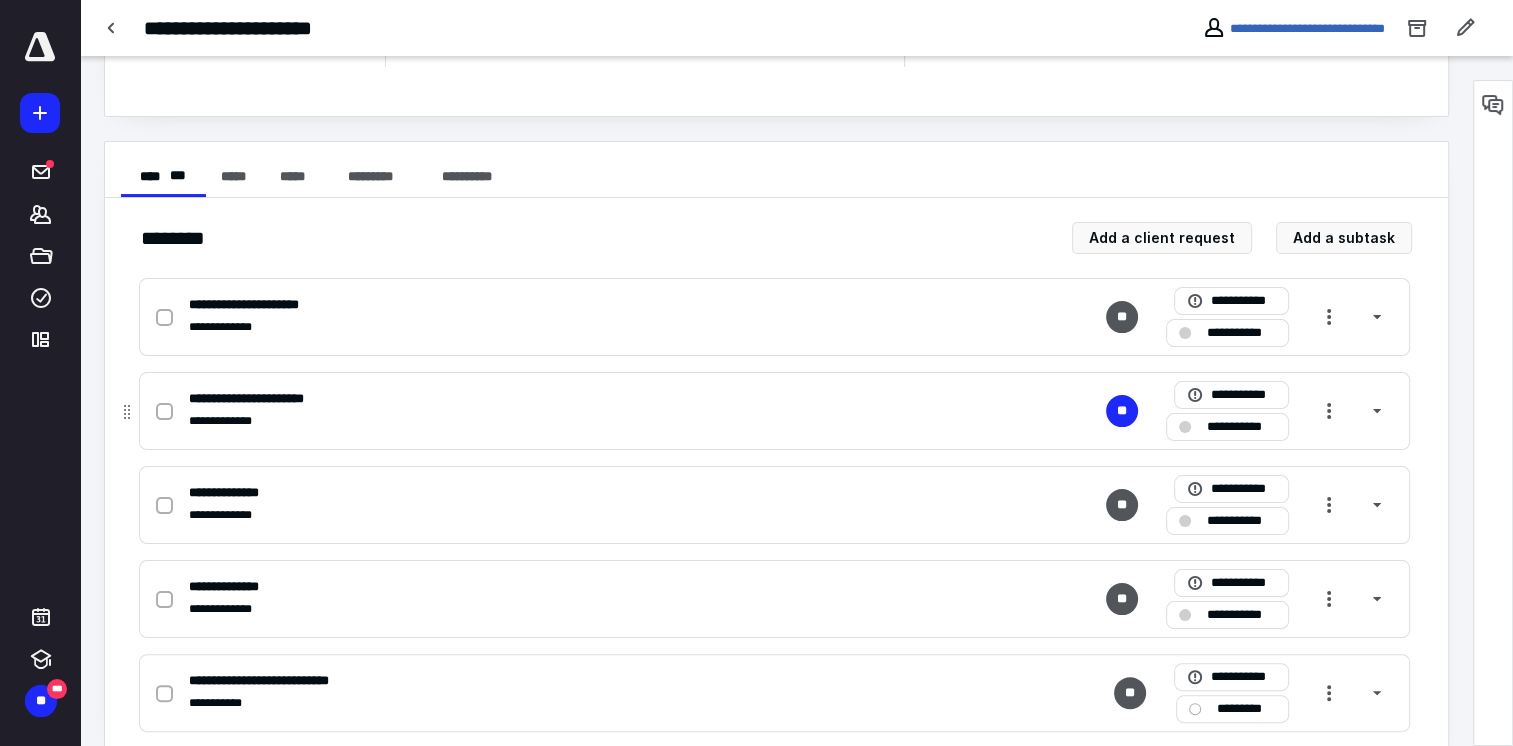 click on "**********" at bounding box center [512, 399] 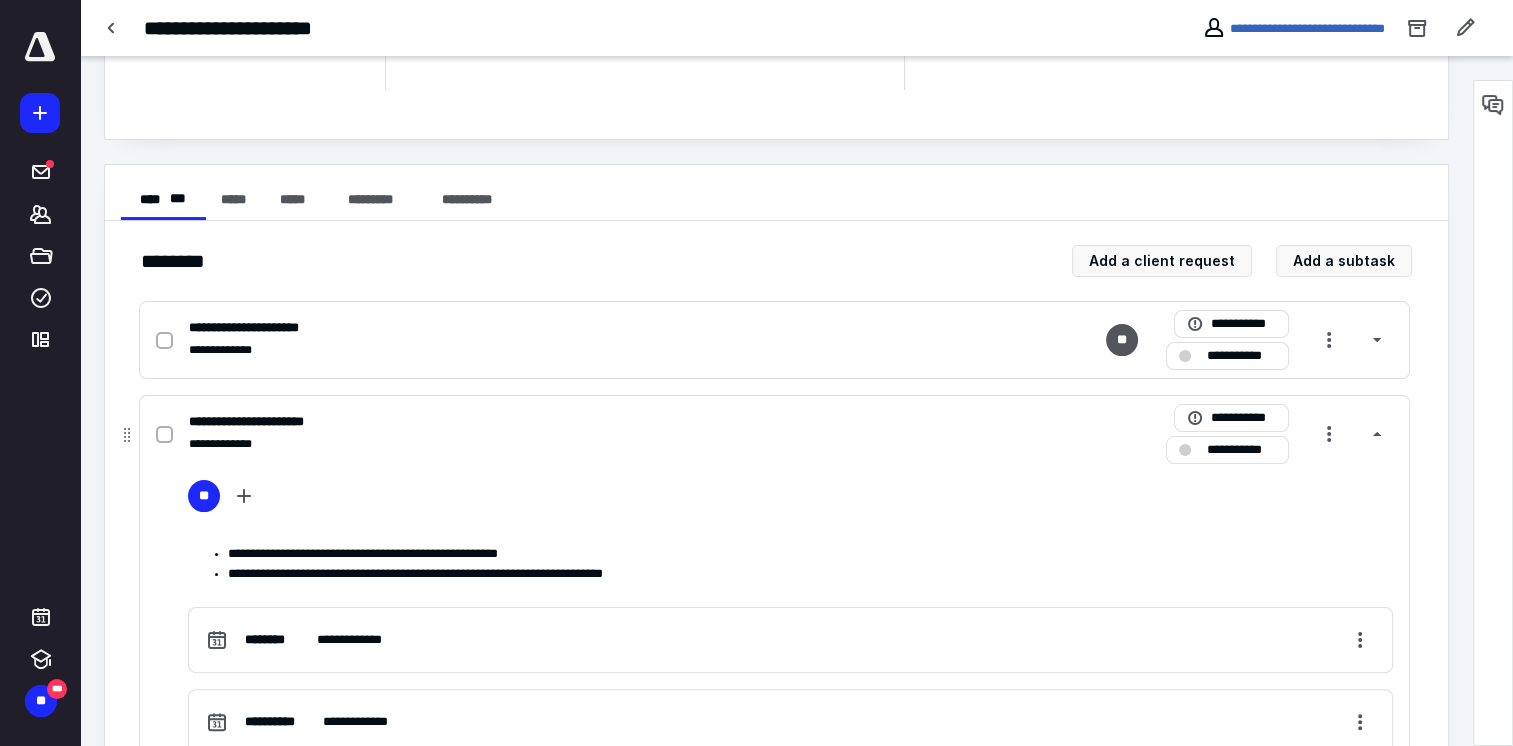 scroll, scrollTop: 400, scrollLeft: 0, axis: vertical 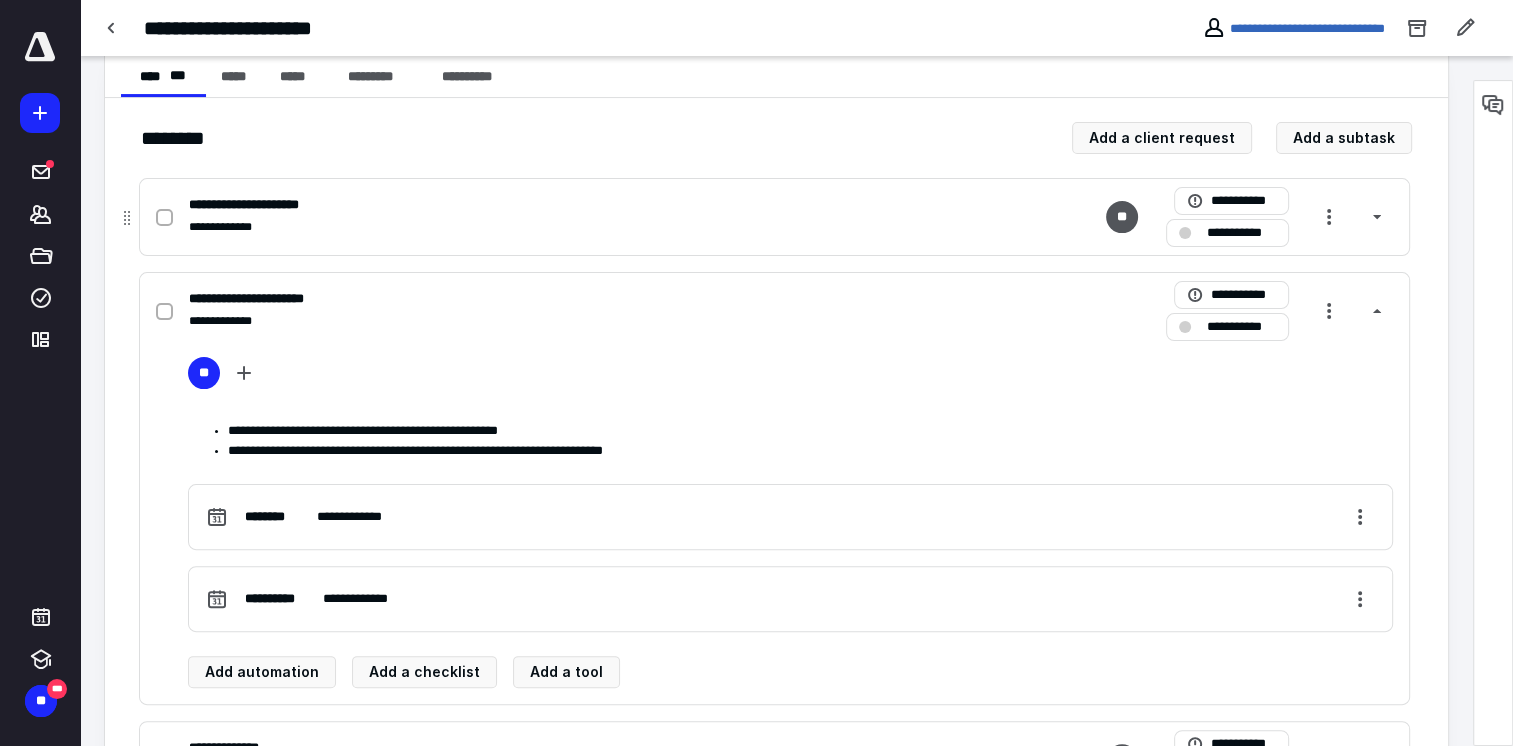 click on "**********" at bounding box center (774, 217) 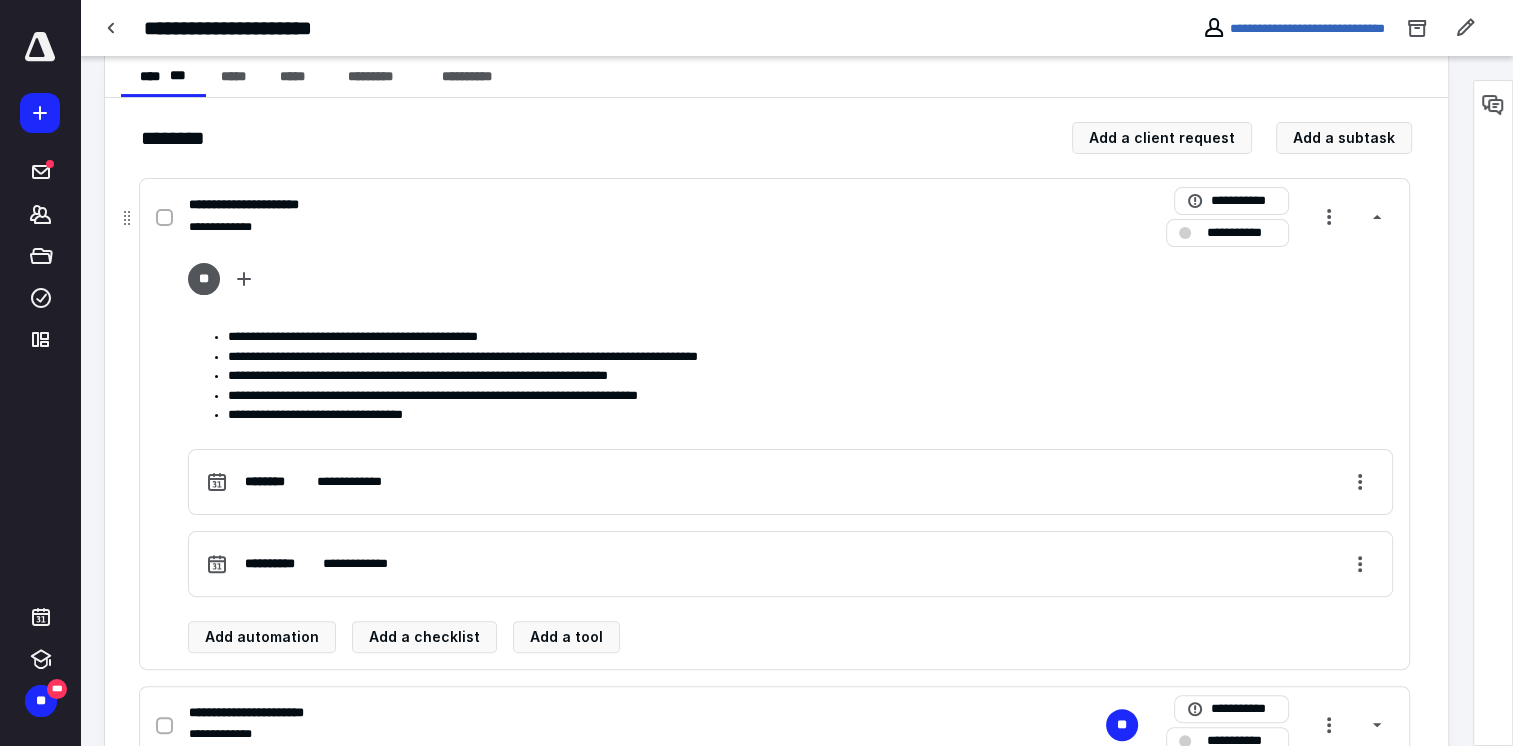 scroll, scrollTop: 600, scrollLeft: 0, axis: vertical 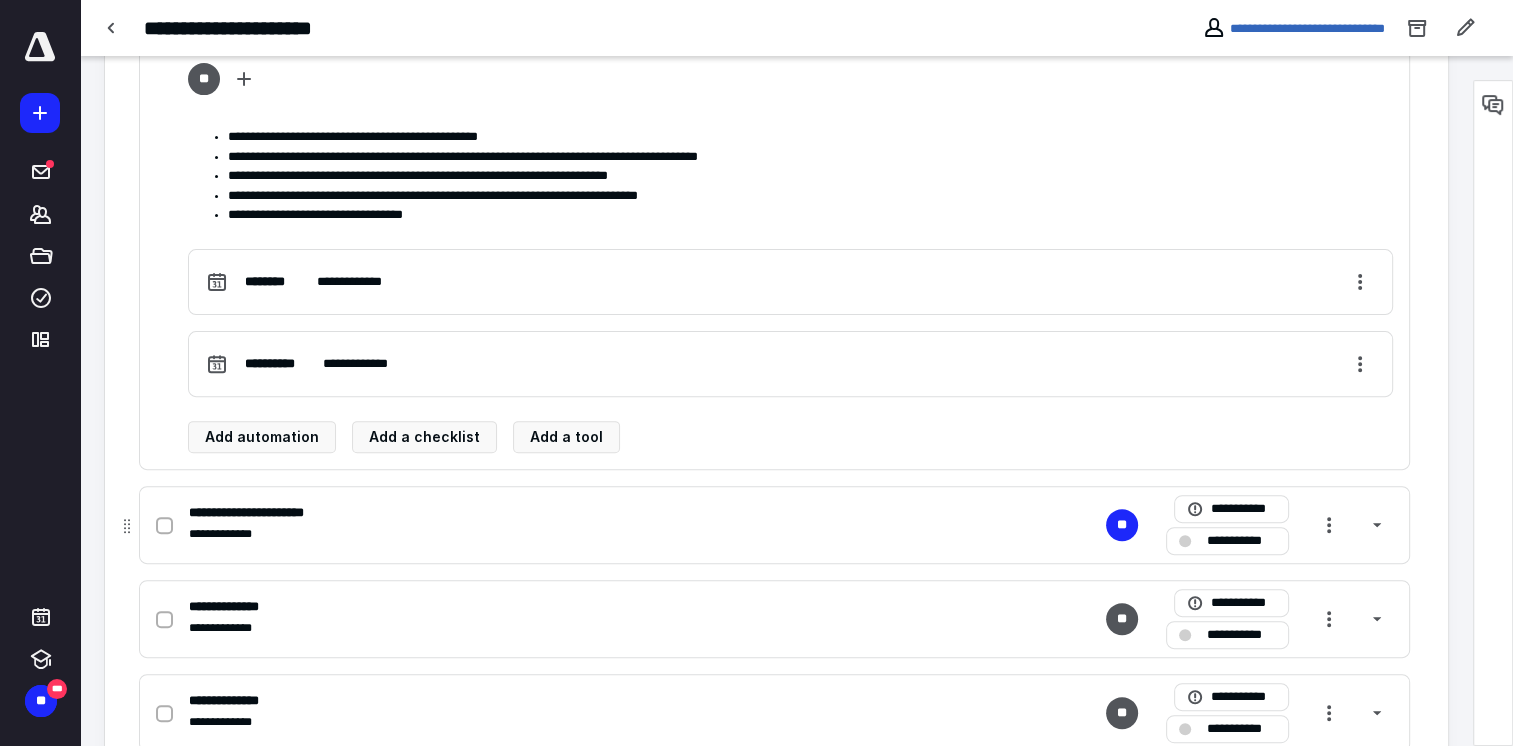click on "**********" at bounding box center [512, 513] 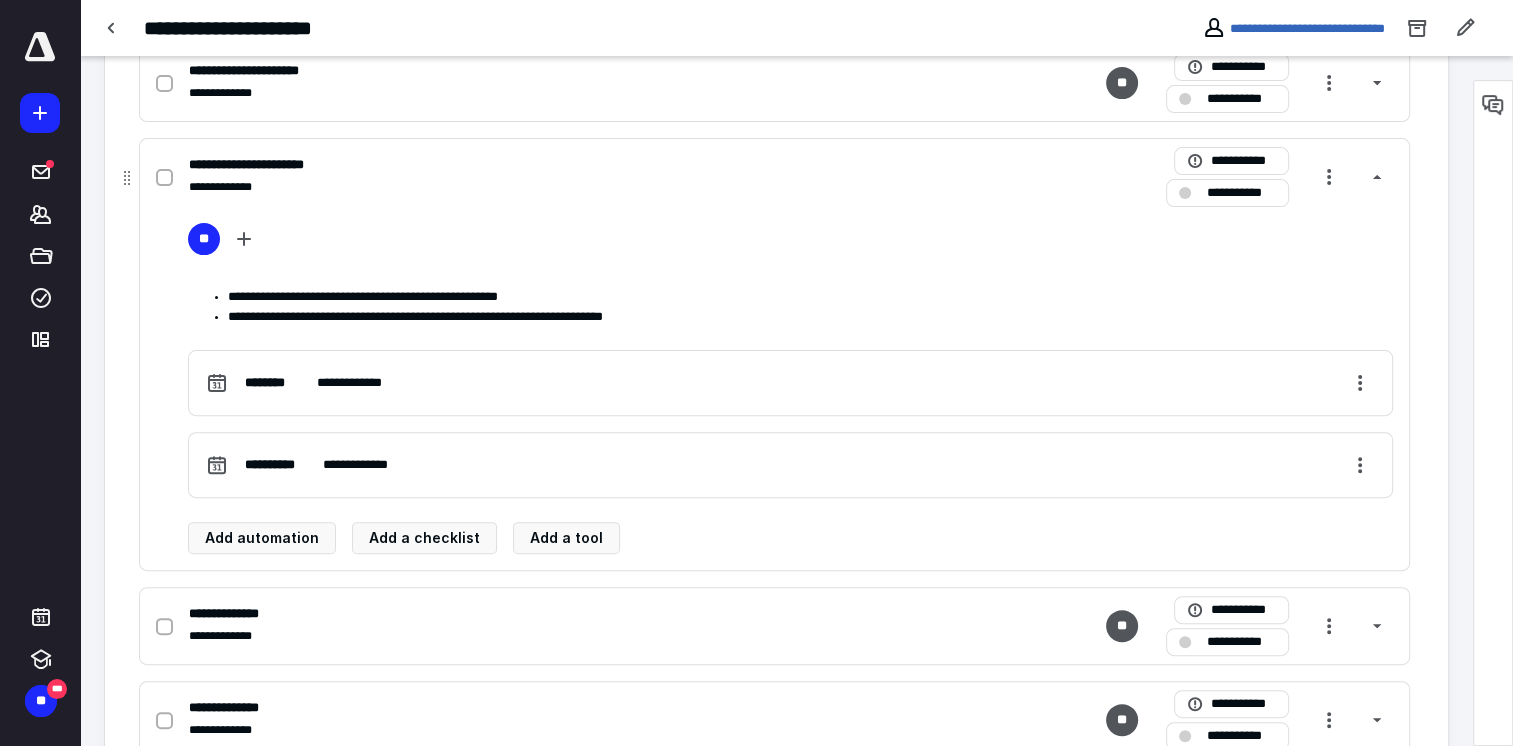 scroll, scrollTop: 500, scrollLeft: 0, axis: vertical 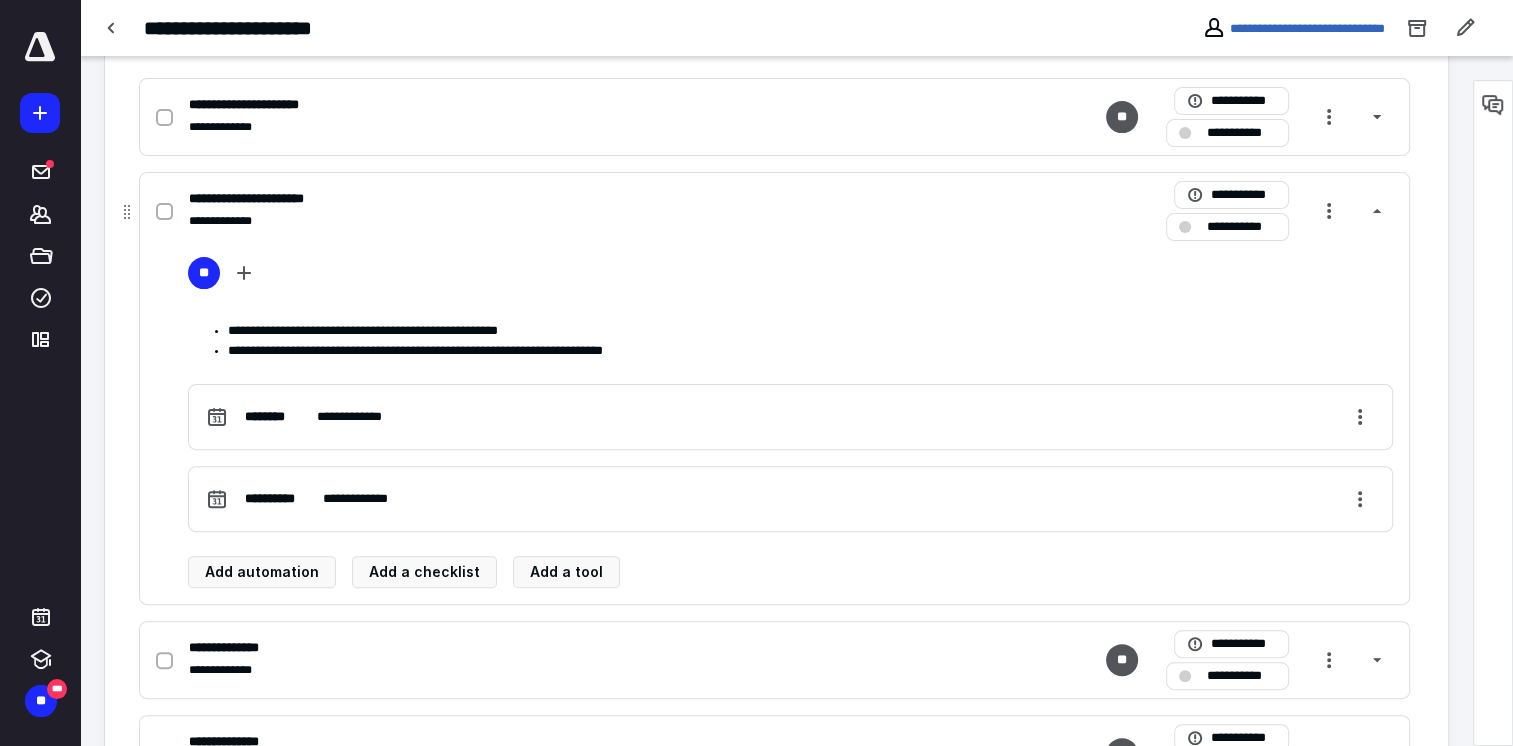 click at bounding box center [164, 212] 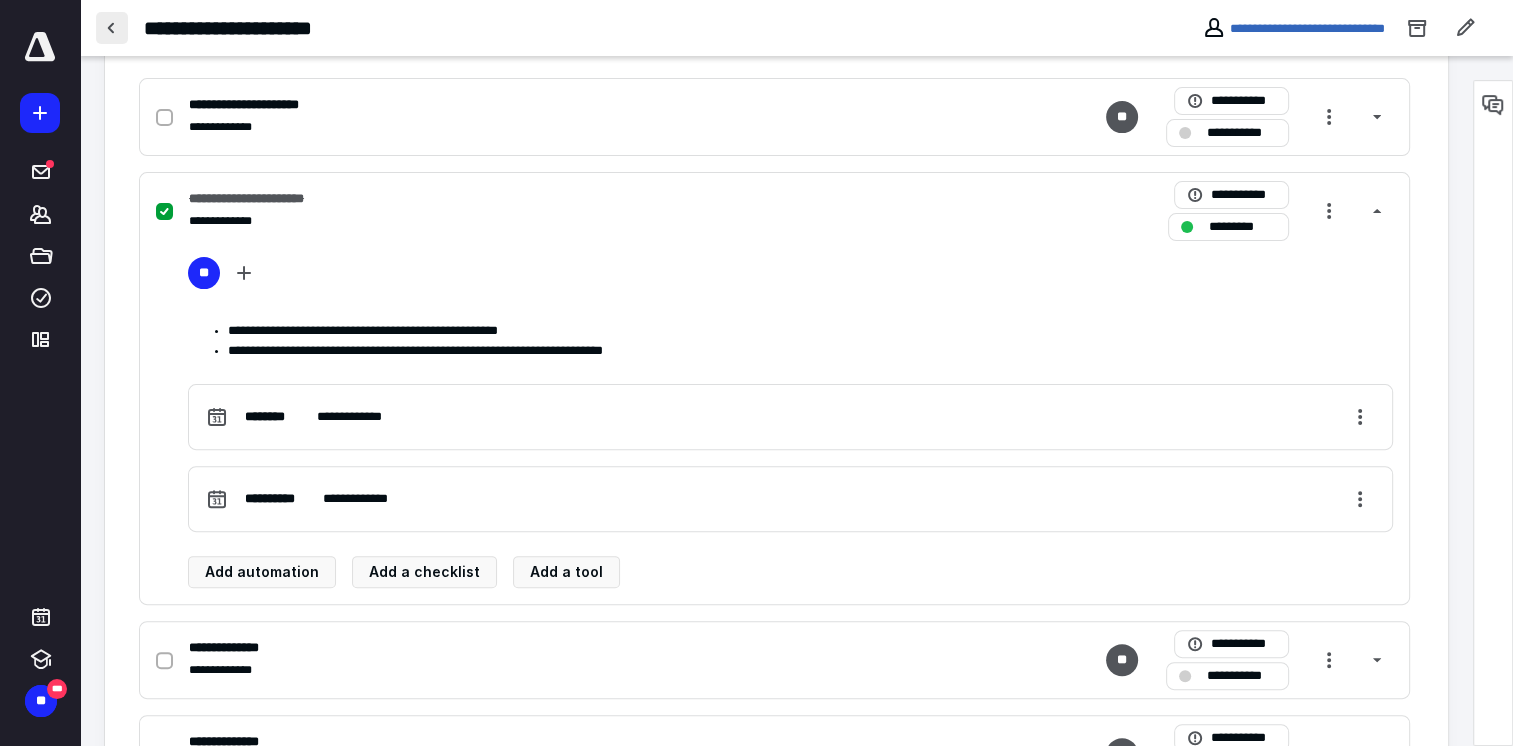 click at bounding box center (112, 28) 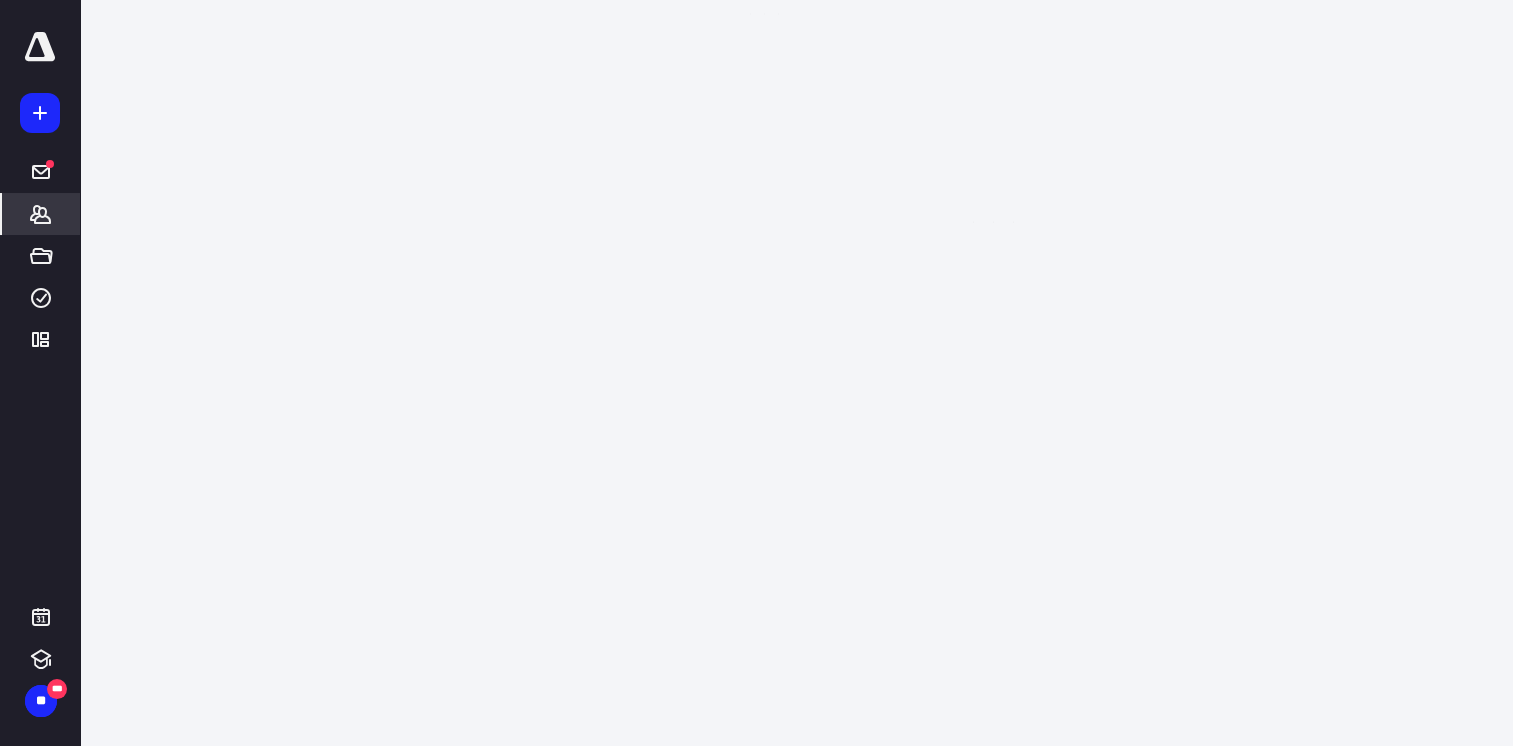 scroll, scrollTop: 0, scrollLeft: 0, axis: both 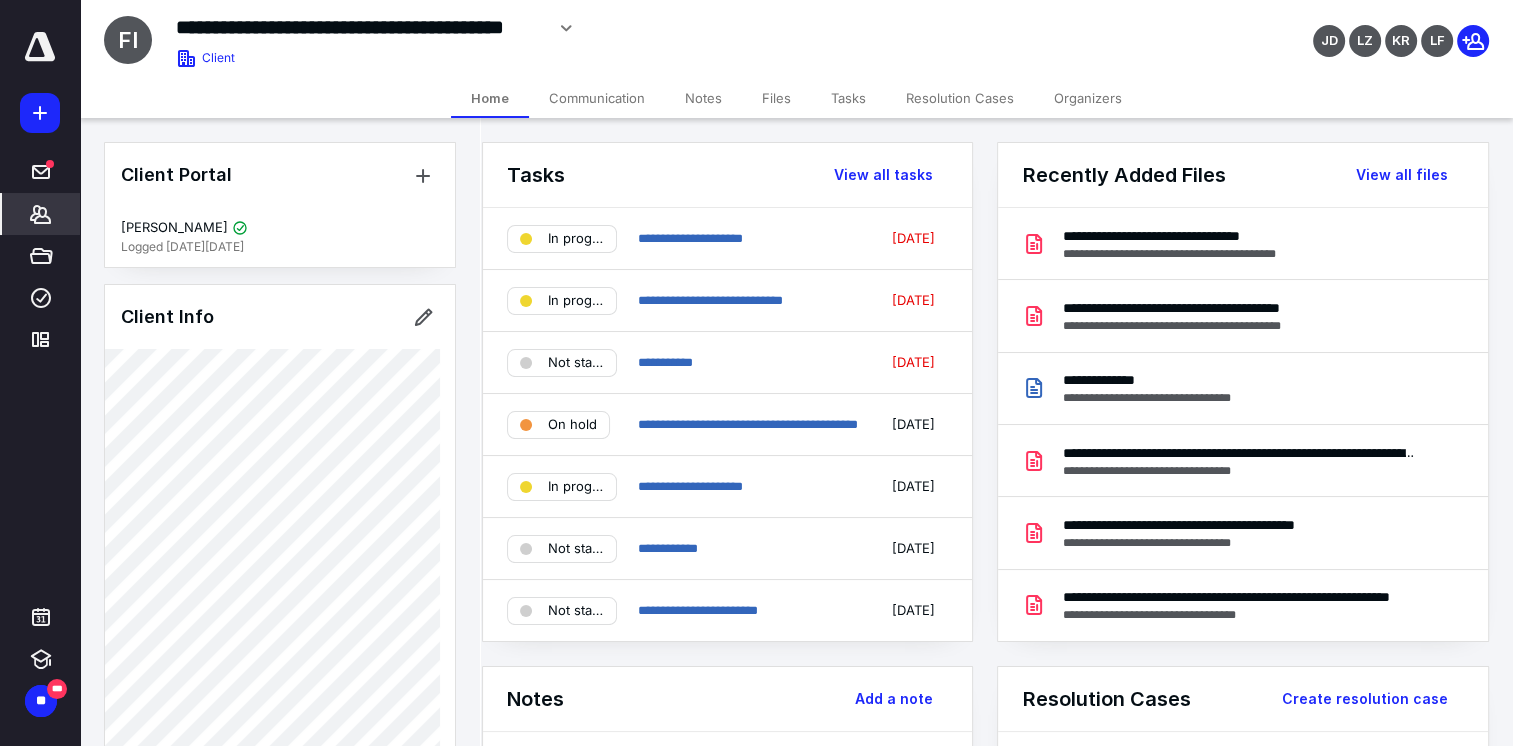 click on "Tasks" at bounding box center [848, 98] 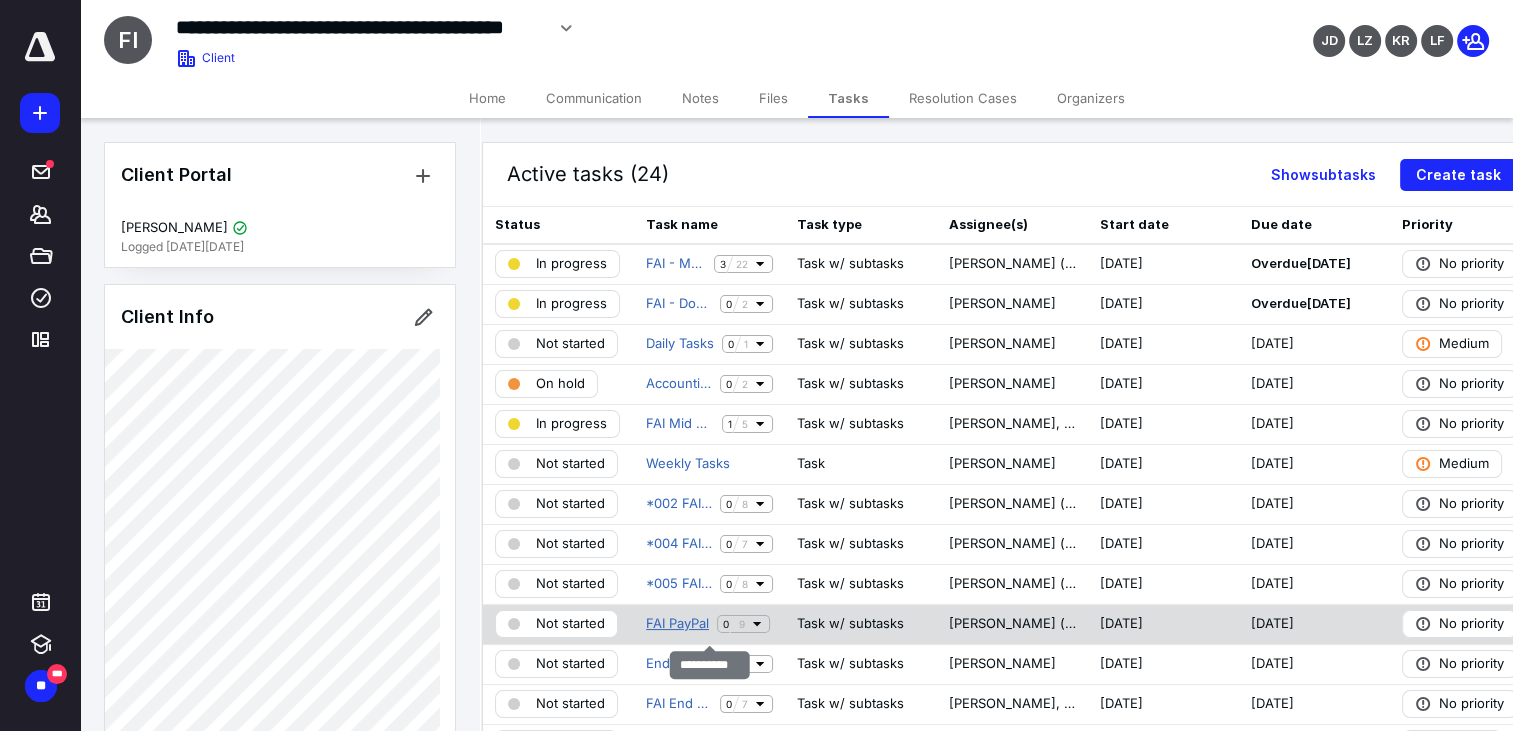 click on "FAI PayPal" at bounding box center [677, 624] 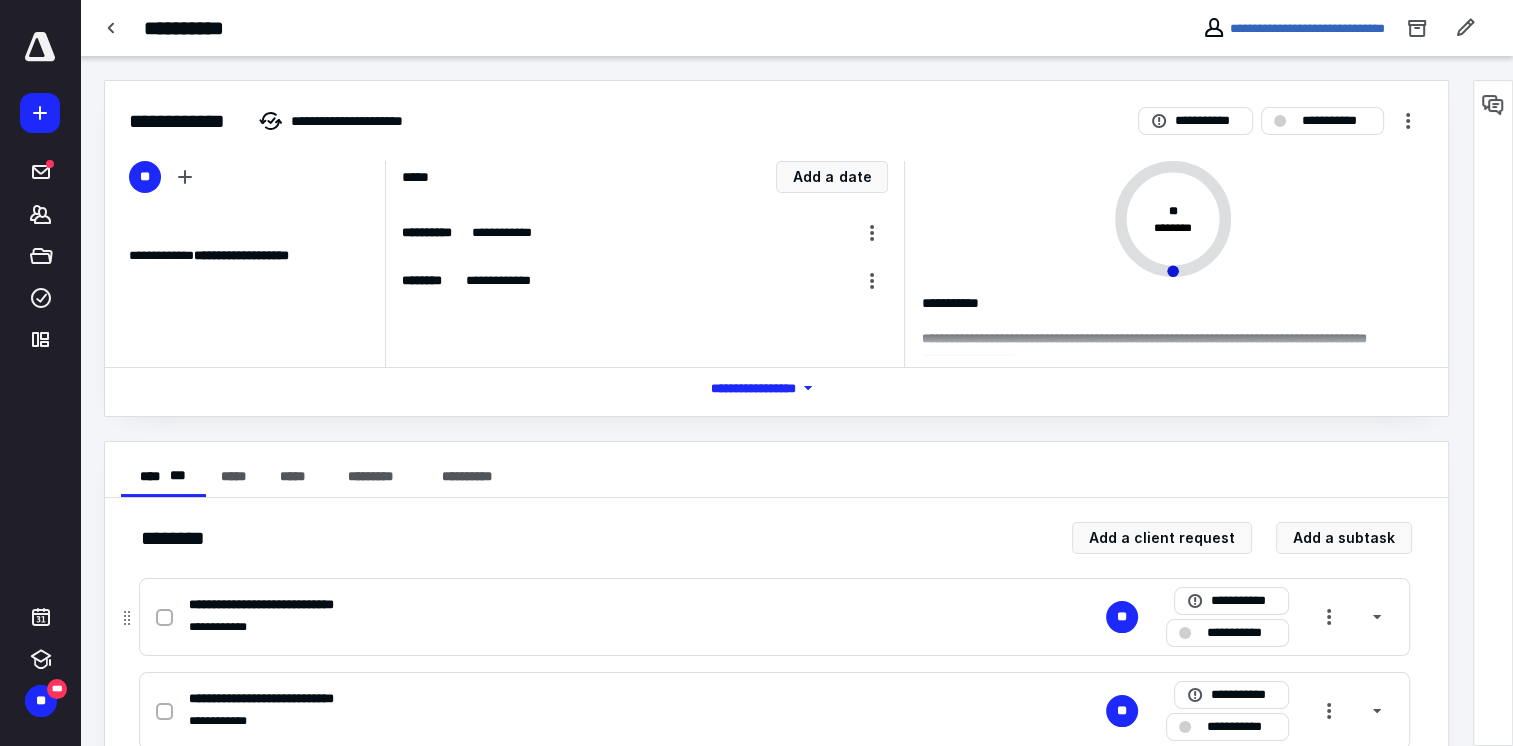 click at bounding box center (164, 618) 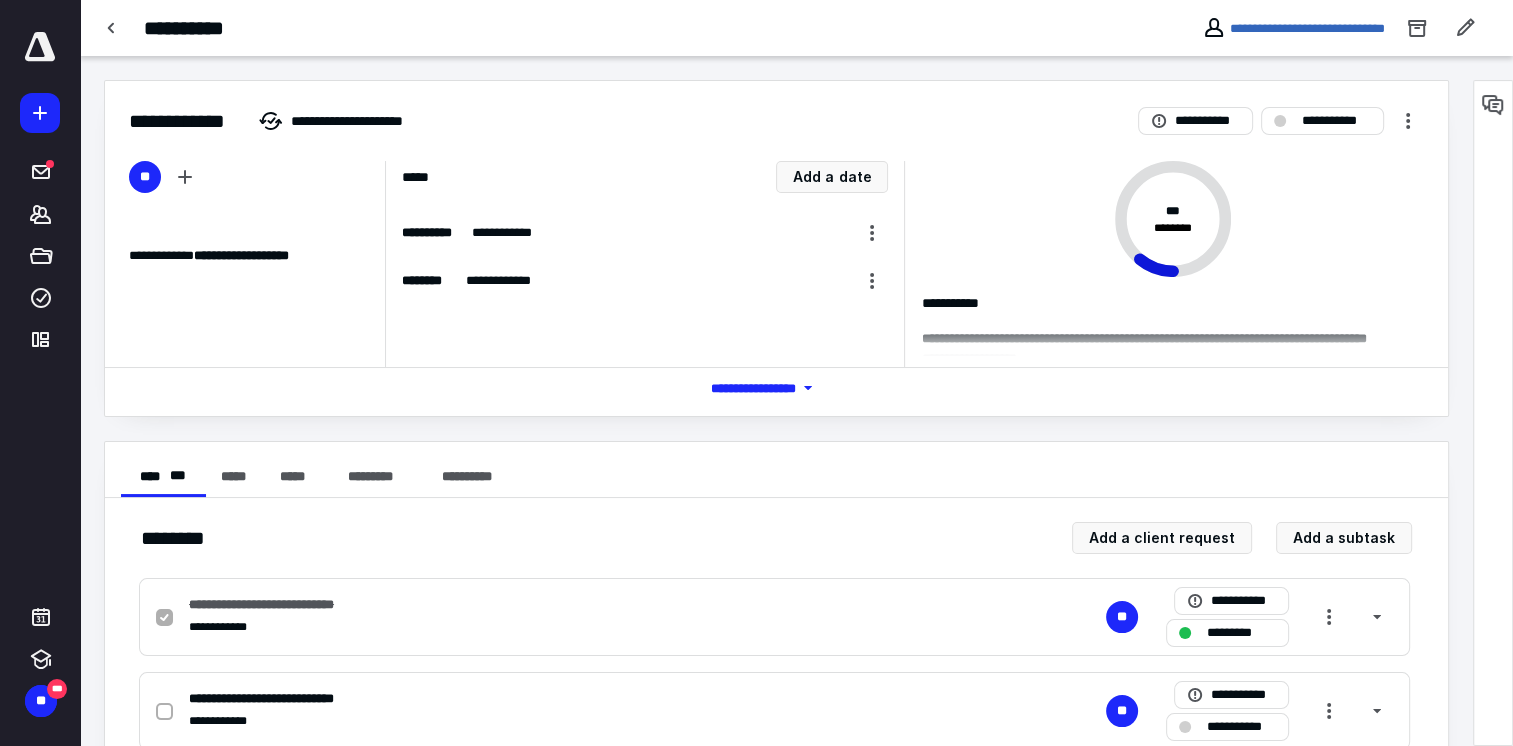 scroll, scrollTop: 300, scrollLeft: 0, axis: vertical 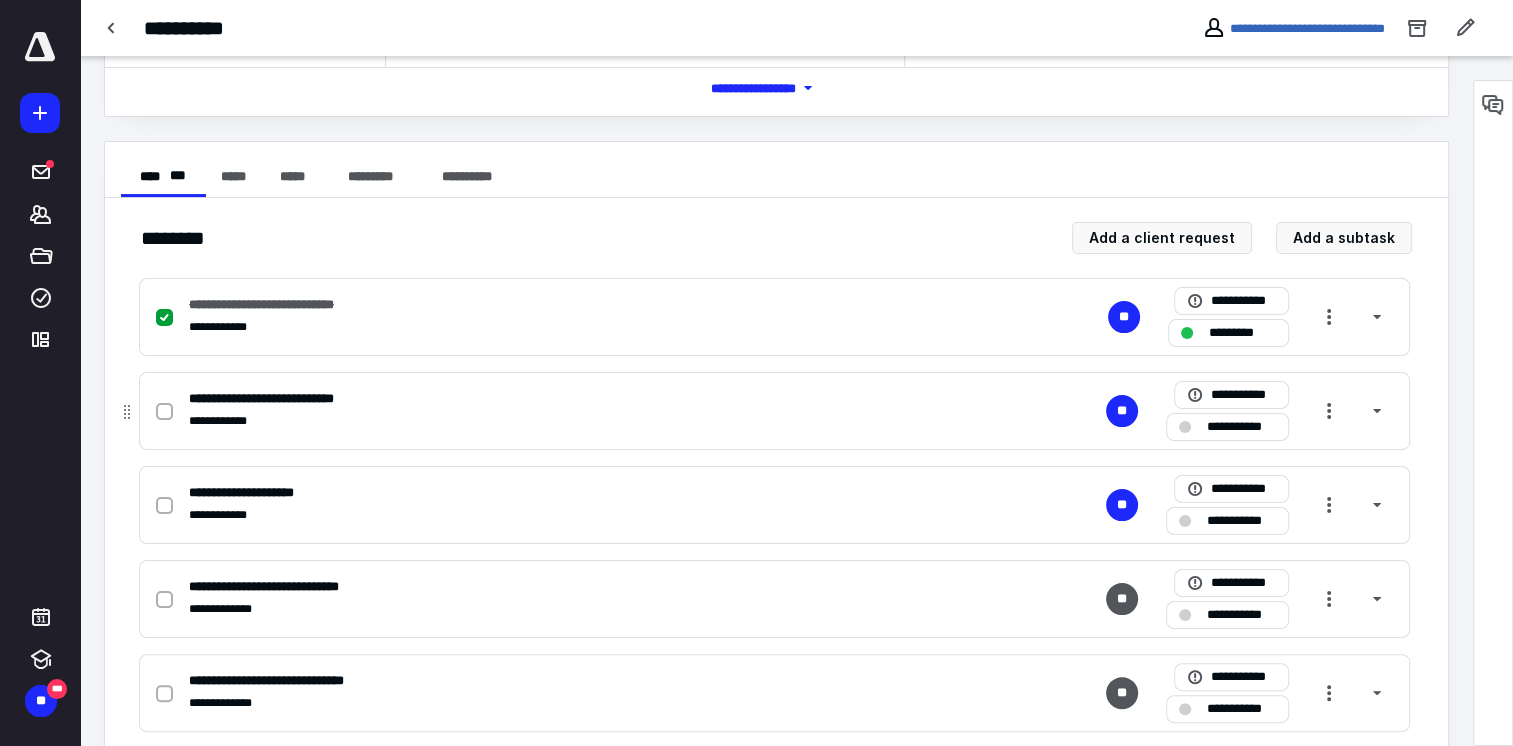 click at bounding box center (164, 412) 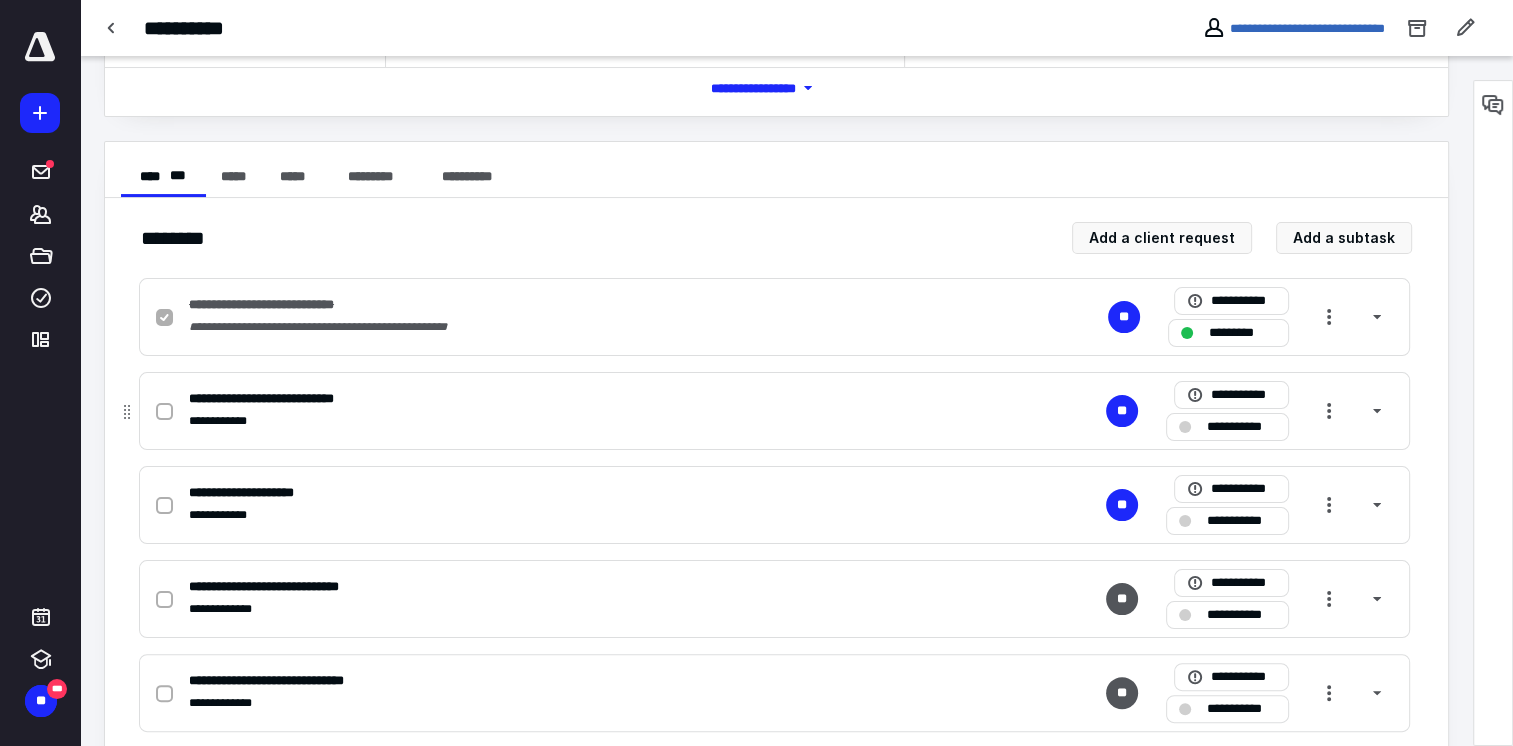 checkbox on "true" 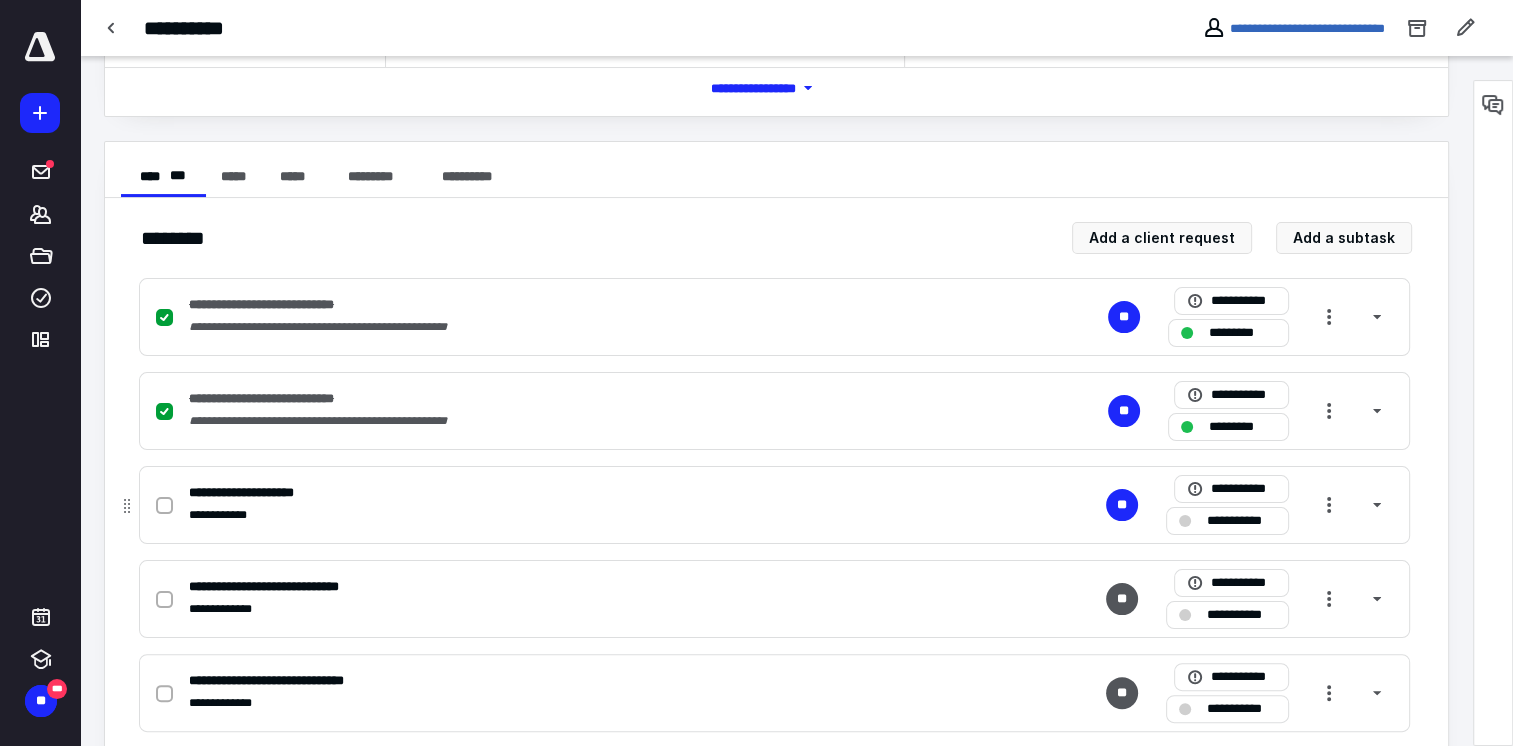 click at bounding box center (164, 506) 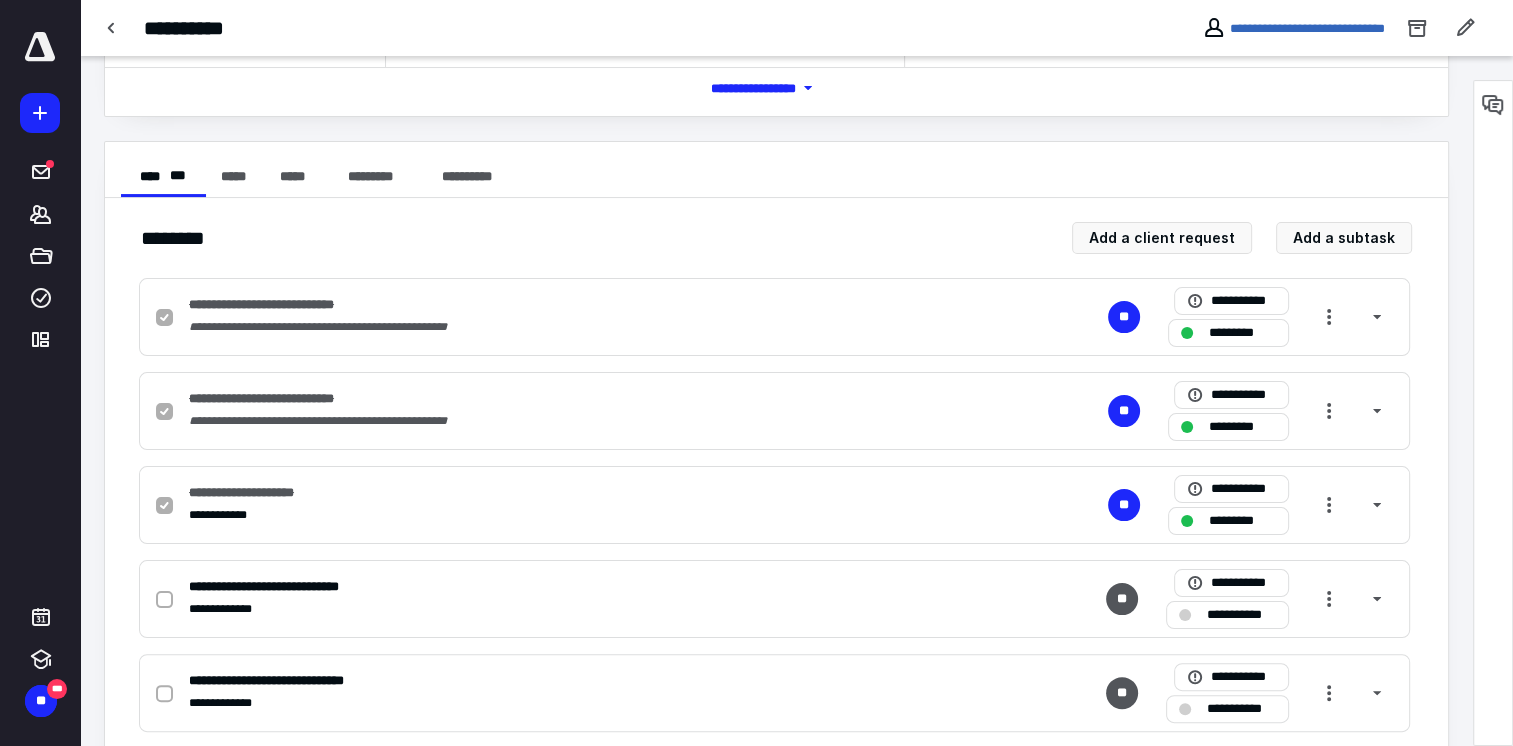 scroll, scrollTop: 0, scrollLeft: 0, axis: both 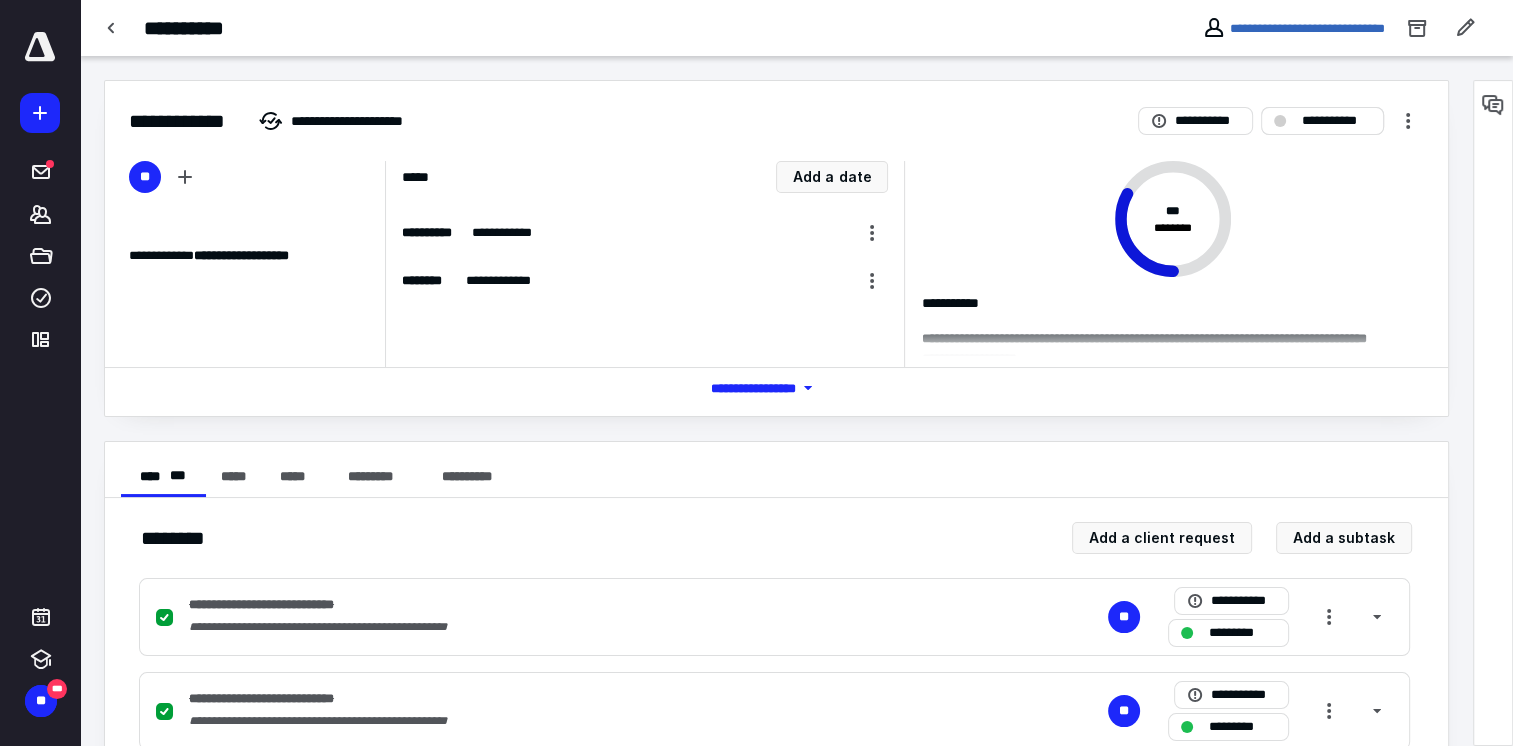 click on "**********" at bounding box center (1322, 121) 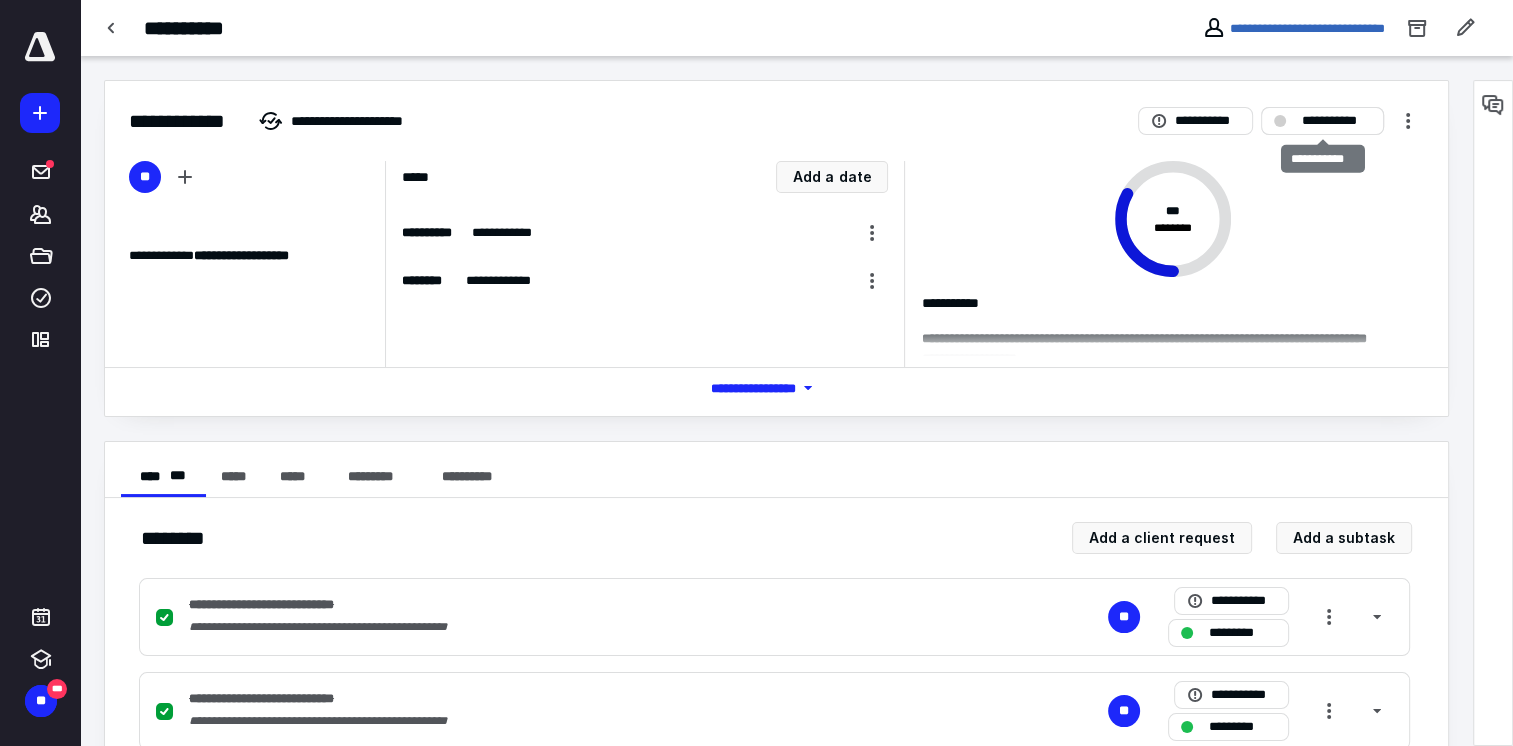 click on "**********" at bounding box center (1336, 121) 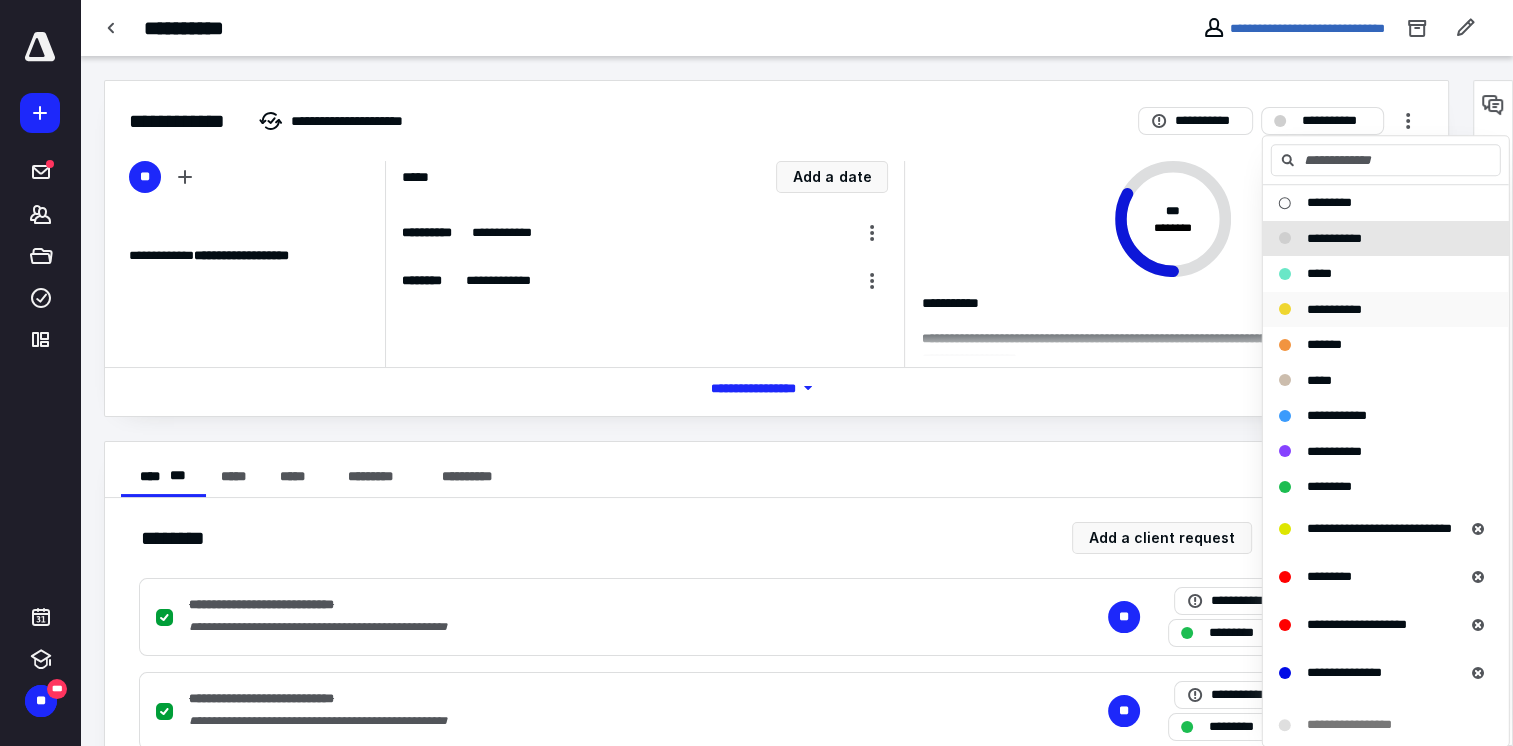 click on "**********" at bounding box center (1374, 310) 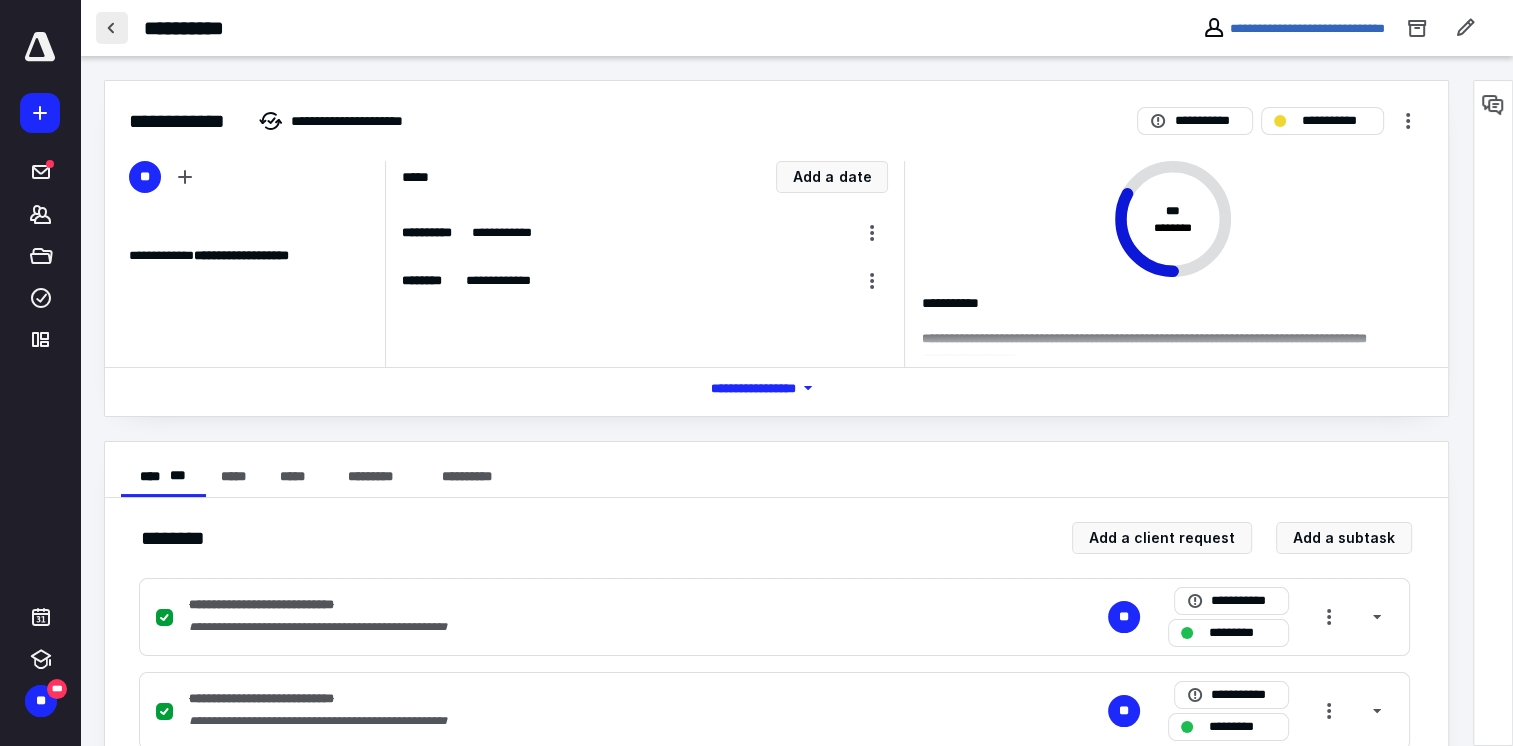 click at bounding box center (112, 28) 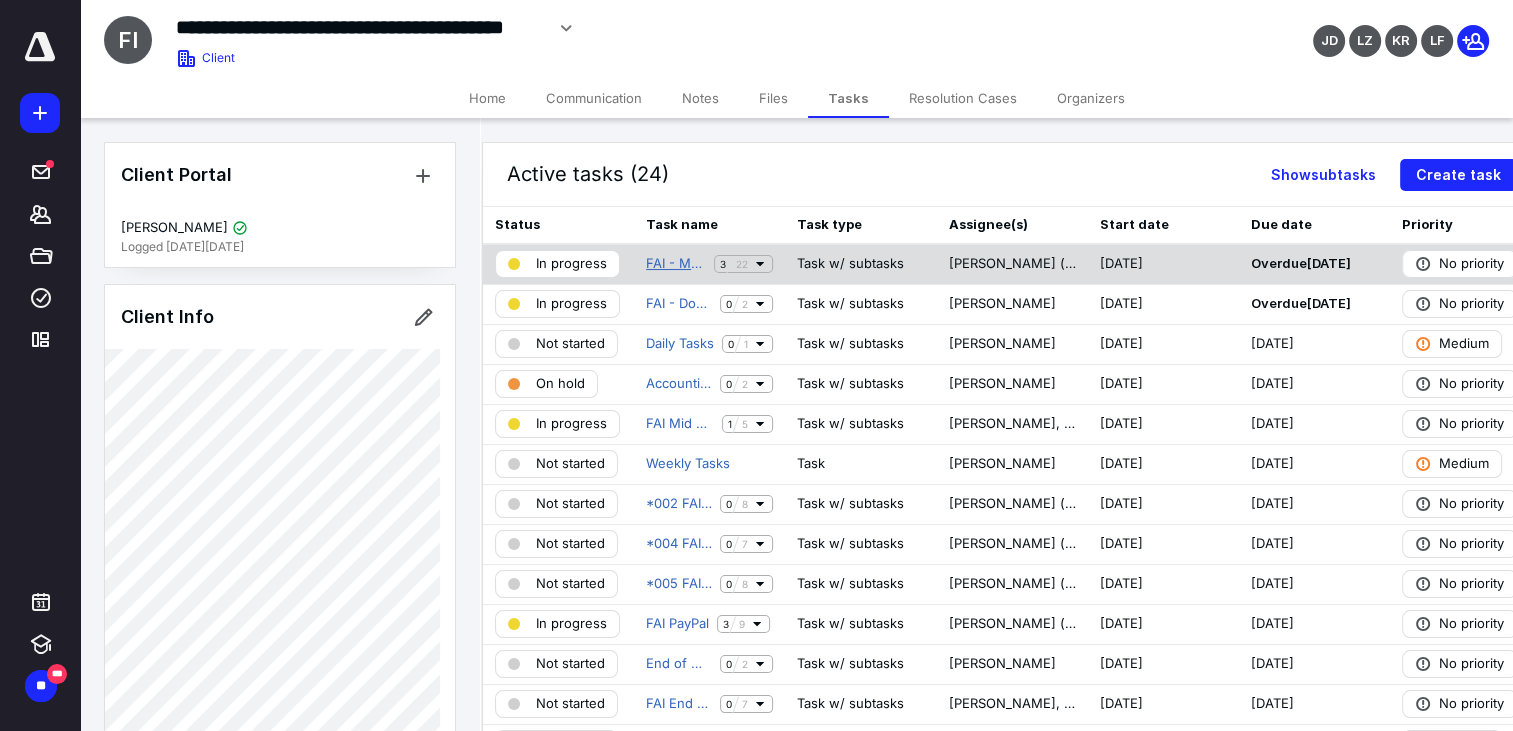 click on "FAI - Month End Close" at bounding box center [676, 264] 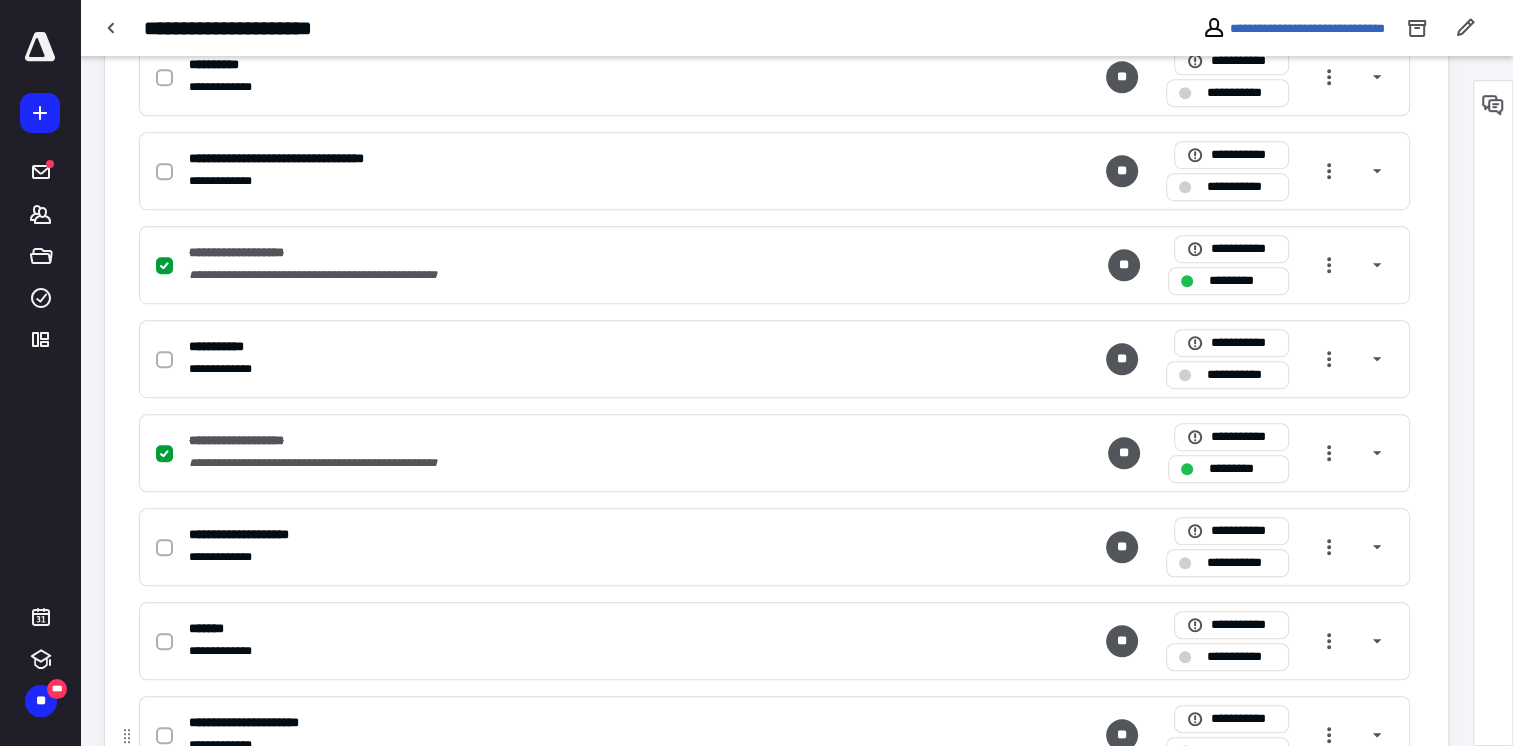 scroll, scrollTop: 1200, scrollLeft: 0, axis: vertical 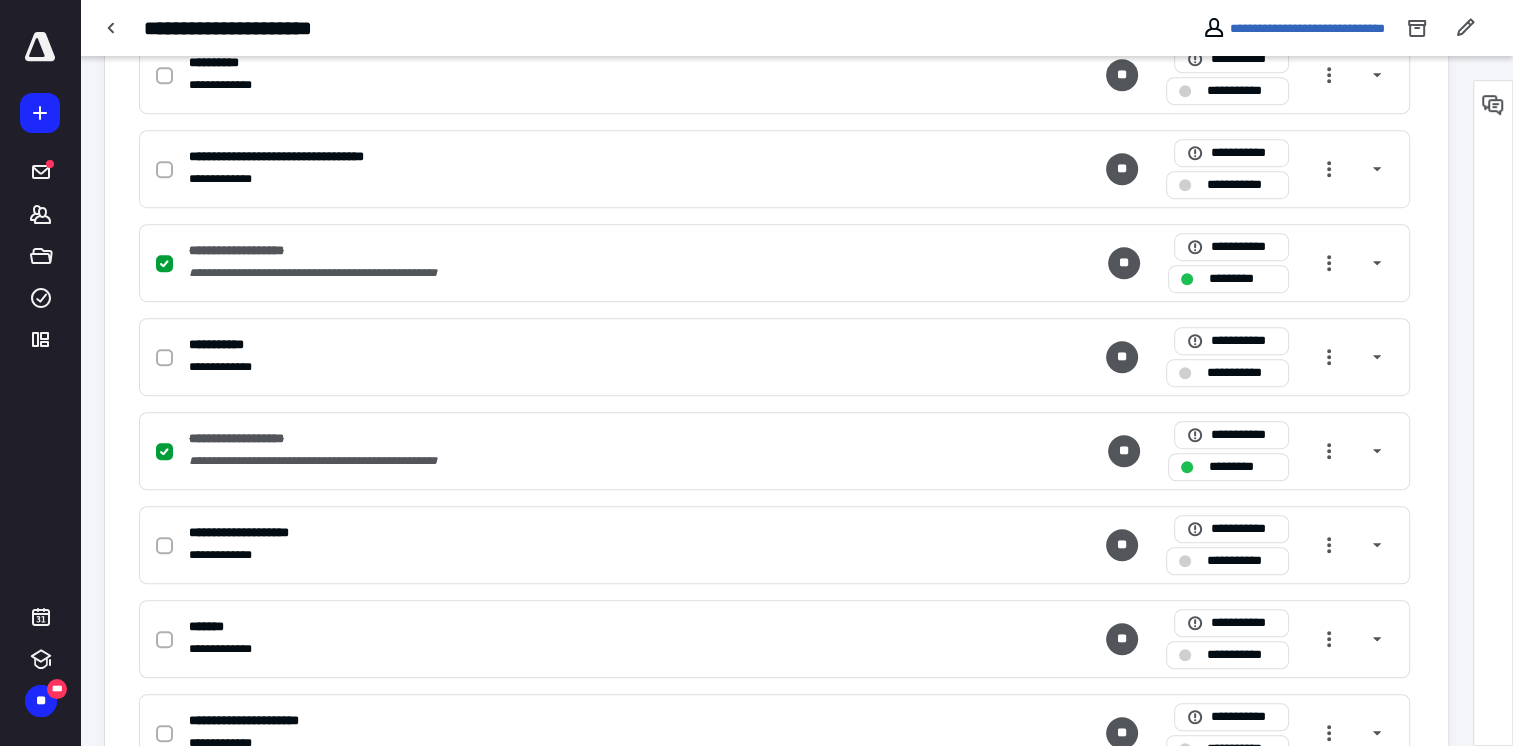 drag, startPoint x: 169, startPoint y: 162, endPoint x: 1524, endPoint y: 185, distance: 1355.1952 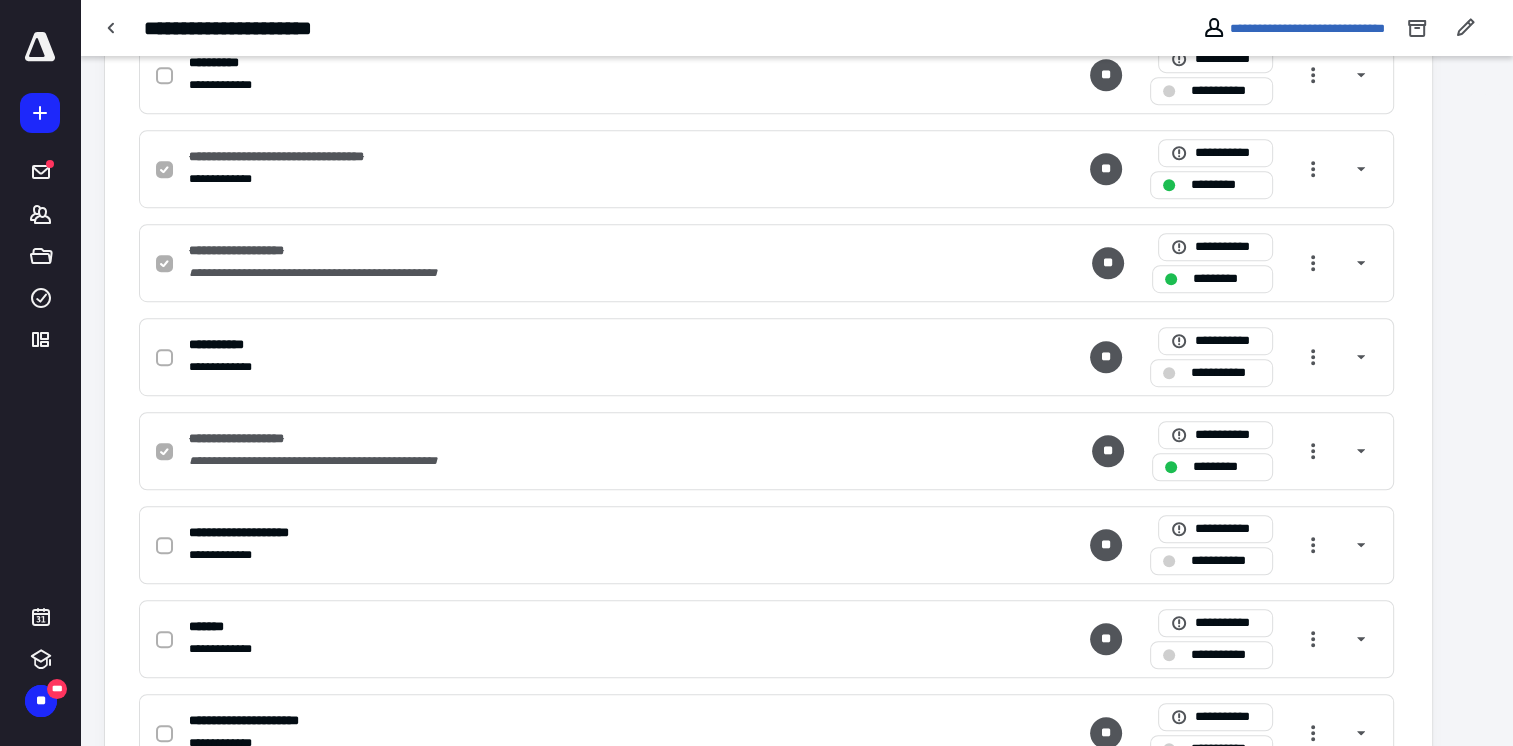 scroll, scrollTop: 900, scrollLeft: 0, axis: vertical 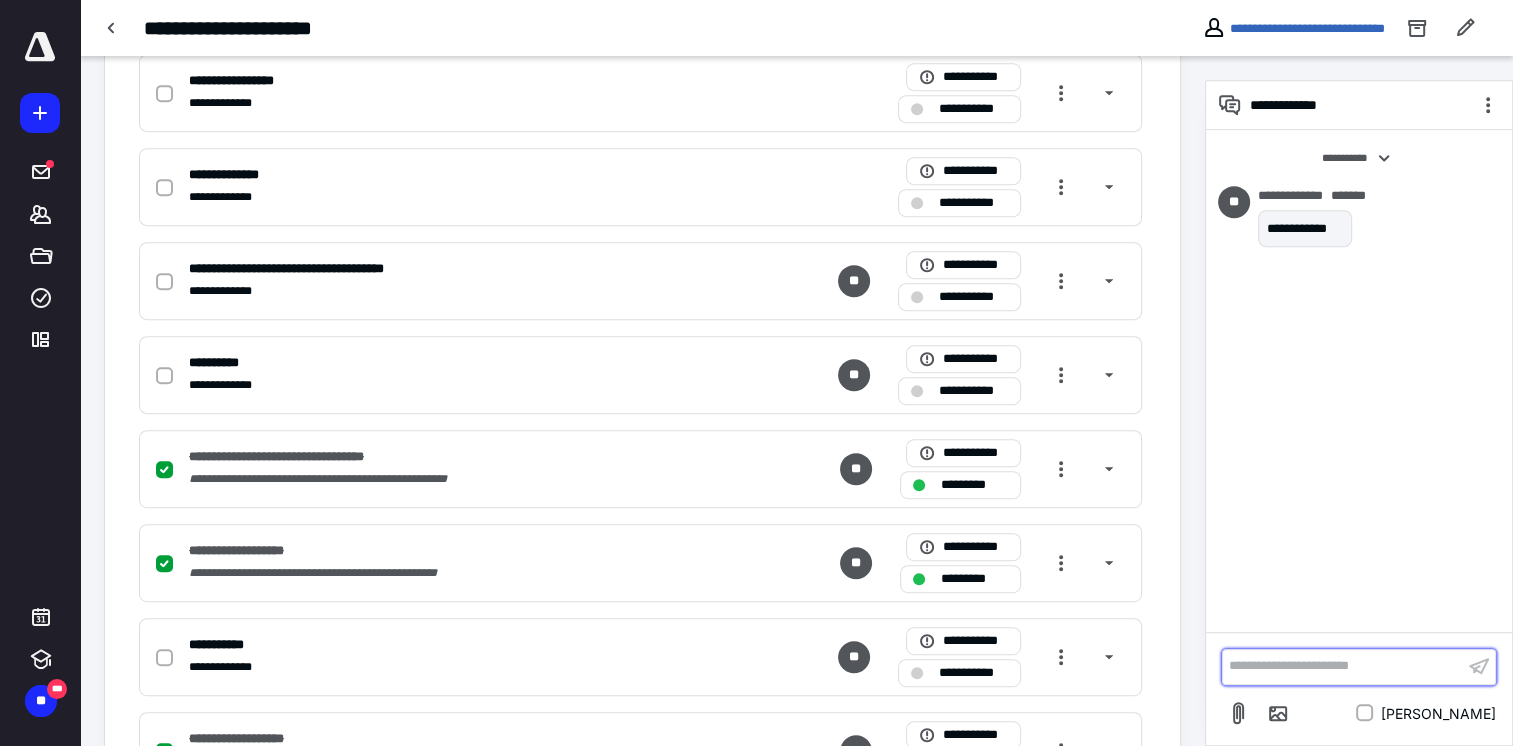 click on "**********" at bounding box center (1343, 666) 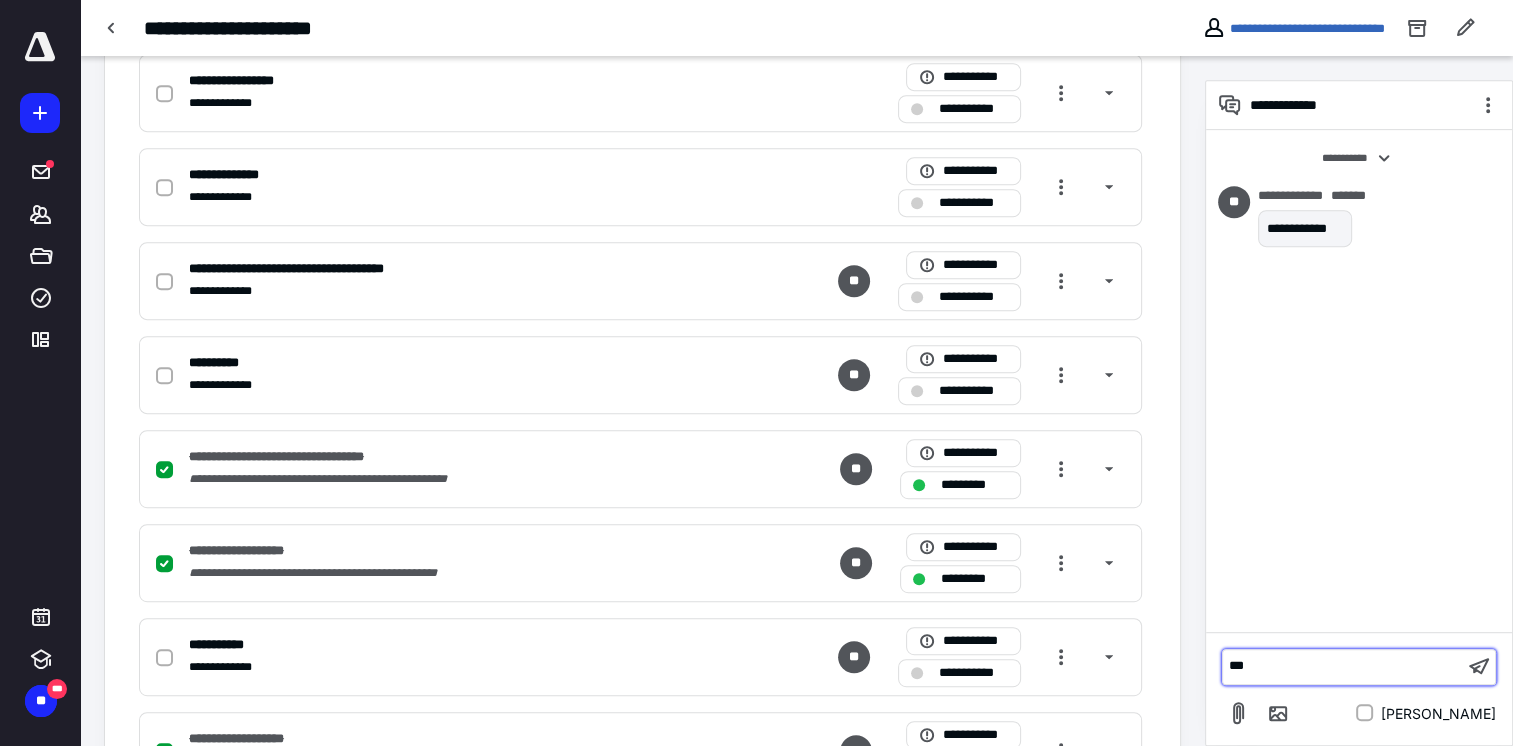 type 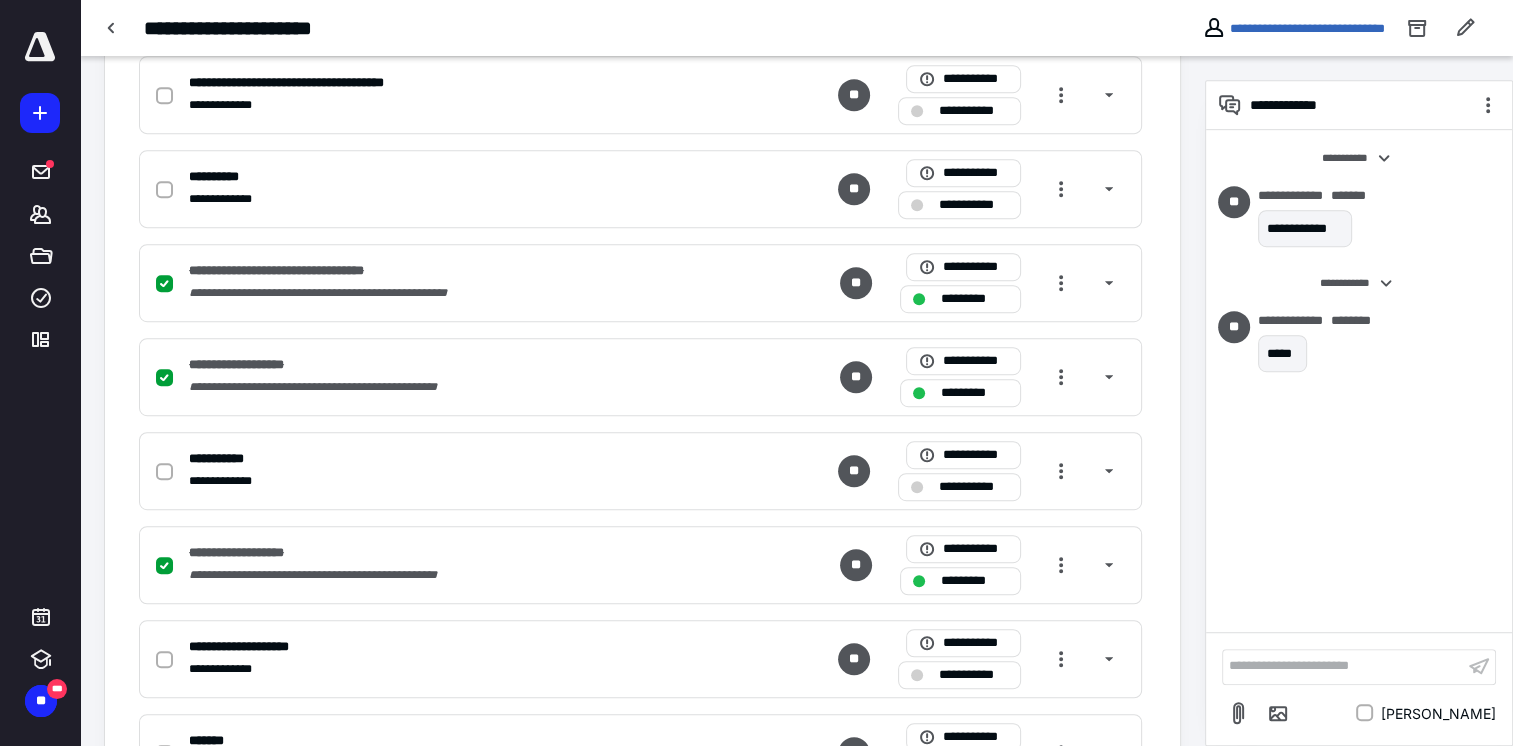 scroll, scrollTop: 980, scrollLeft: 0, axis: vertical 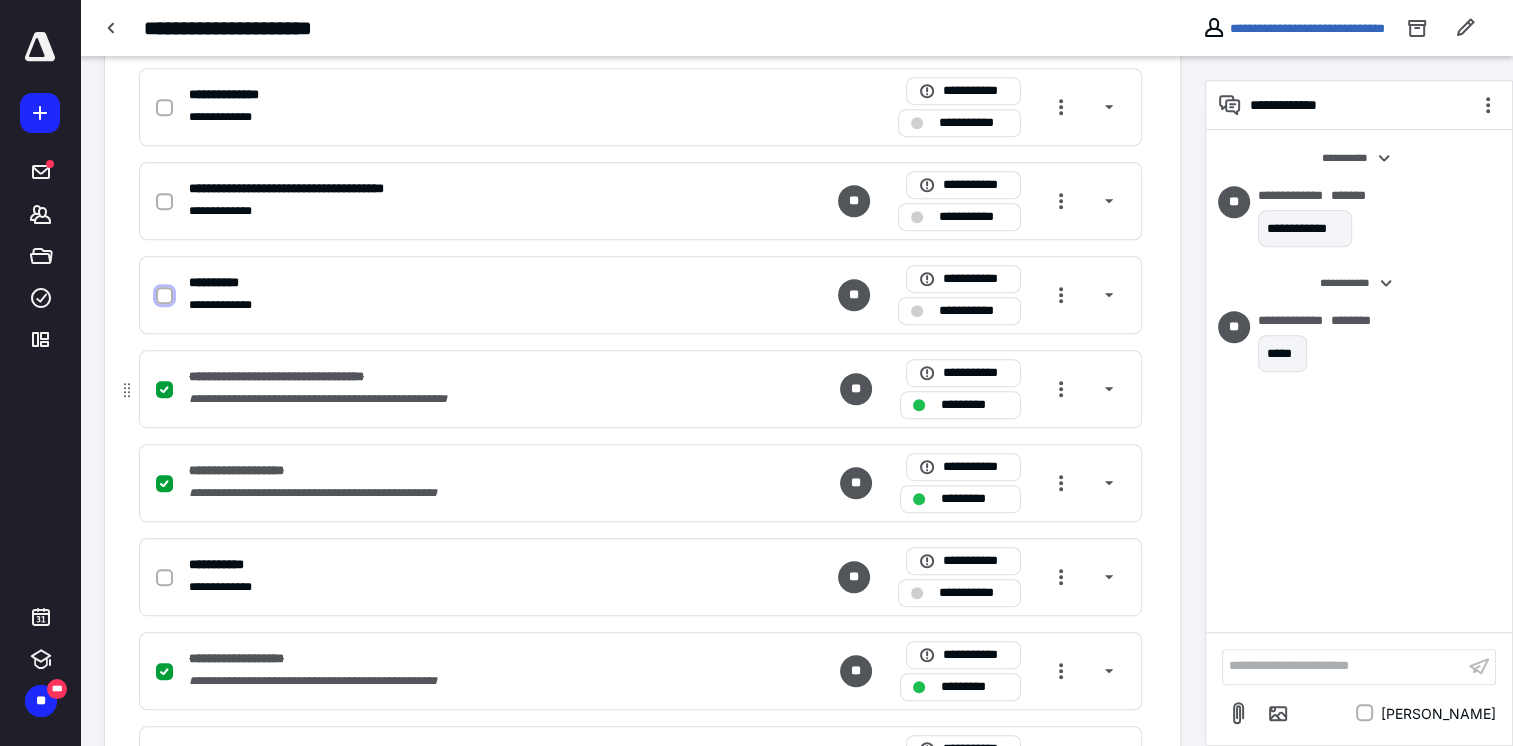 drag, startPoint x: 166, startPoint y: 287, endPoint x: 348, endPoint y: 373, distance: 201.2958 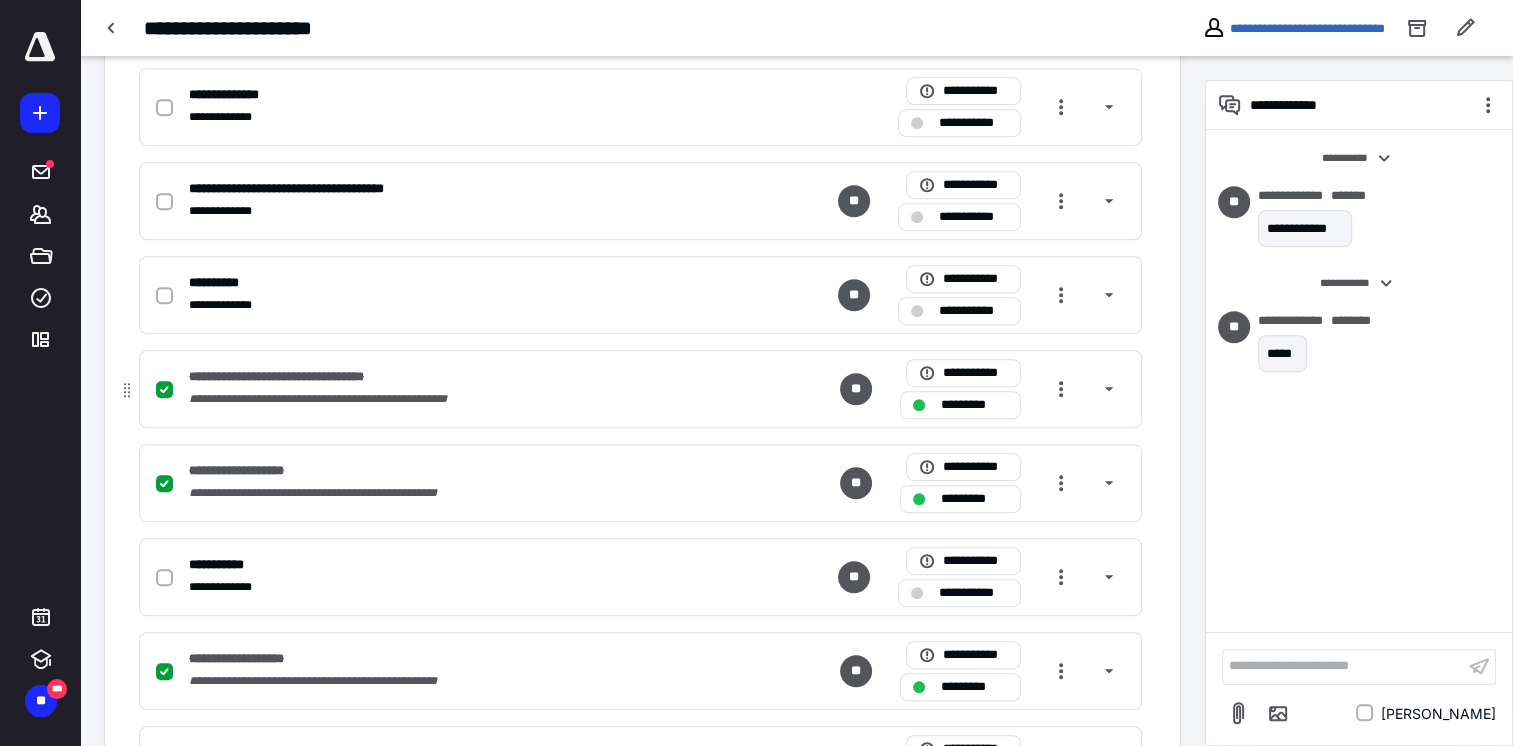 checkbox on "true" 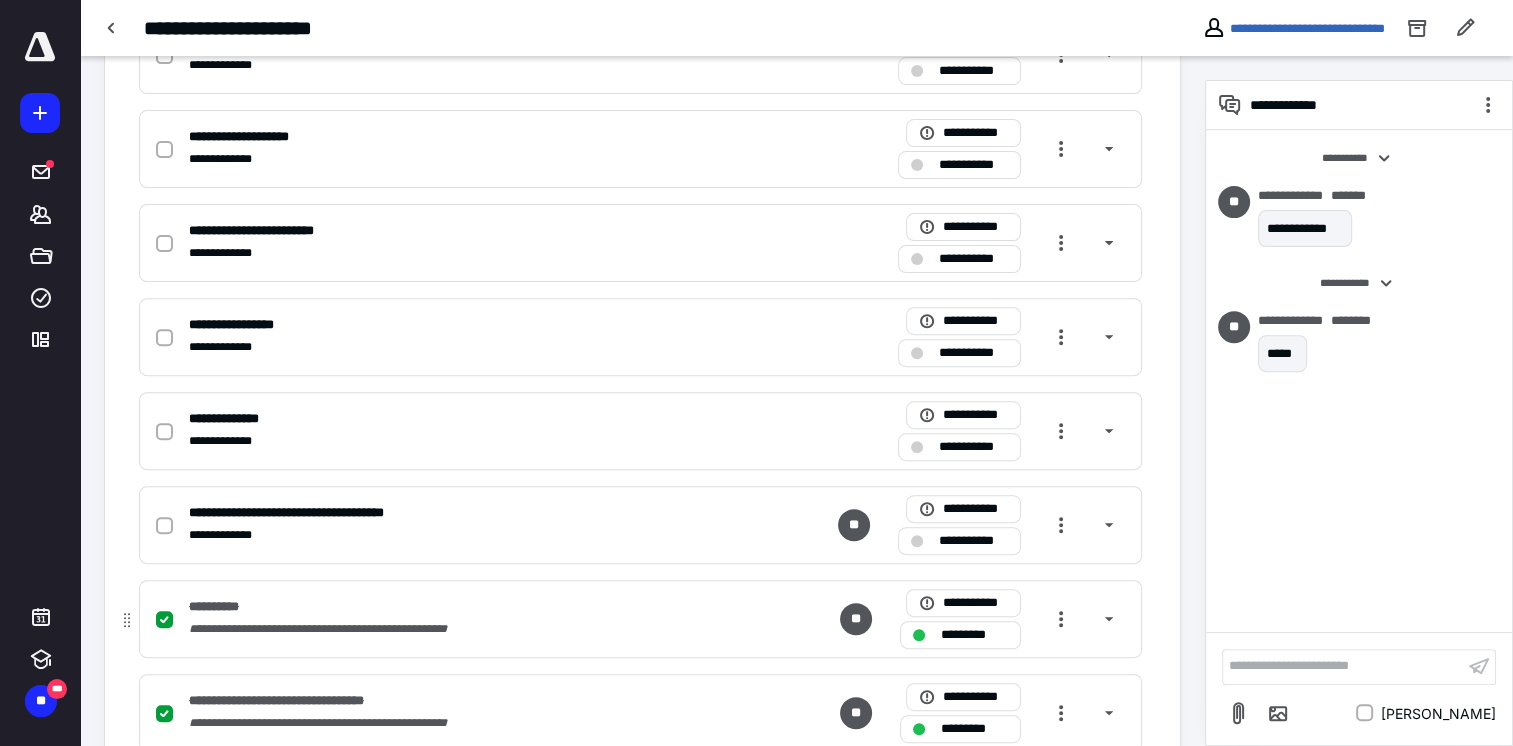 scroll, scrollTop: 280, scrollLeft: 0, axis: vertical 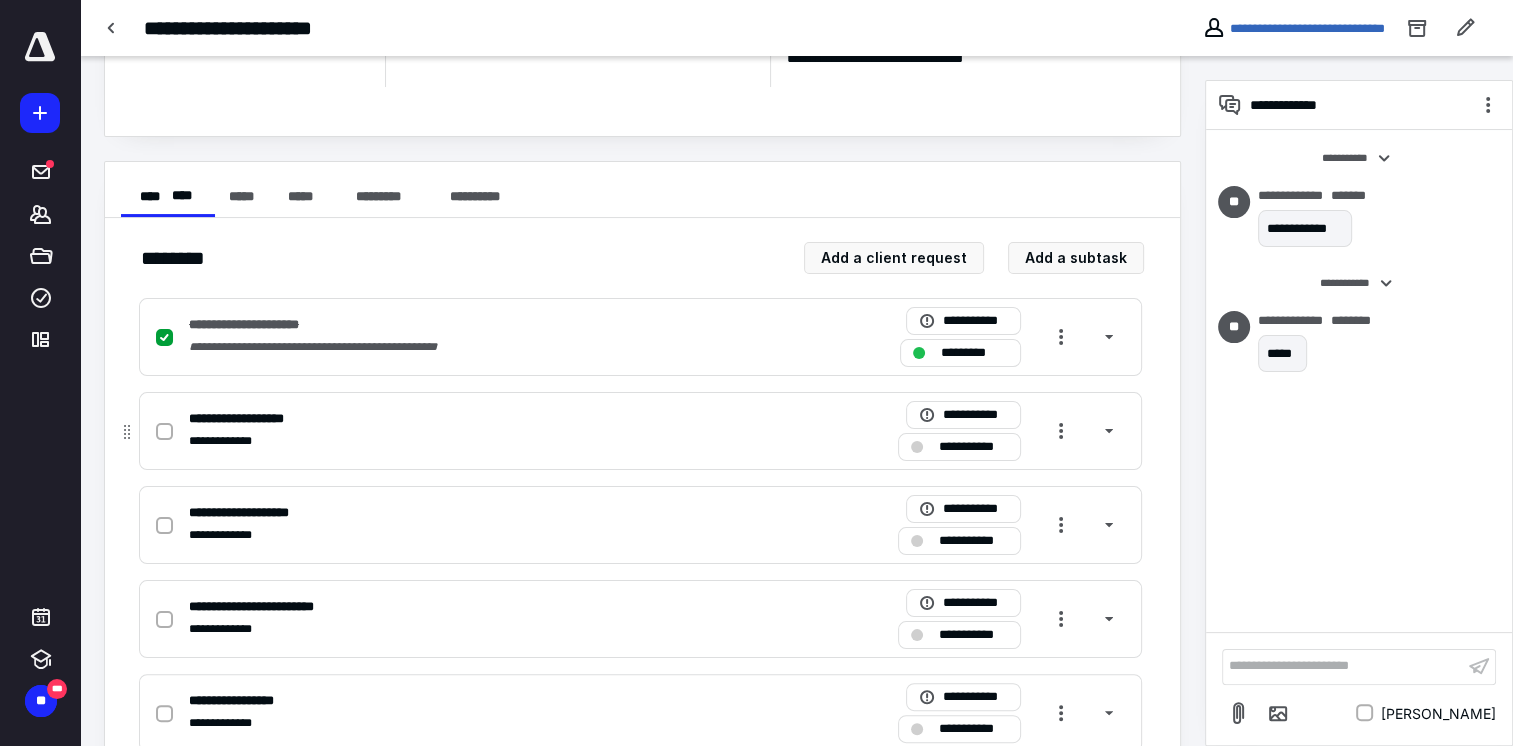 click on "**********" at bounding box center [256, 419] 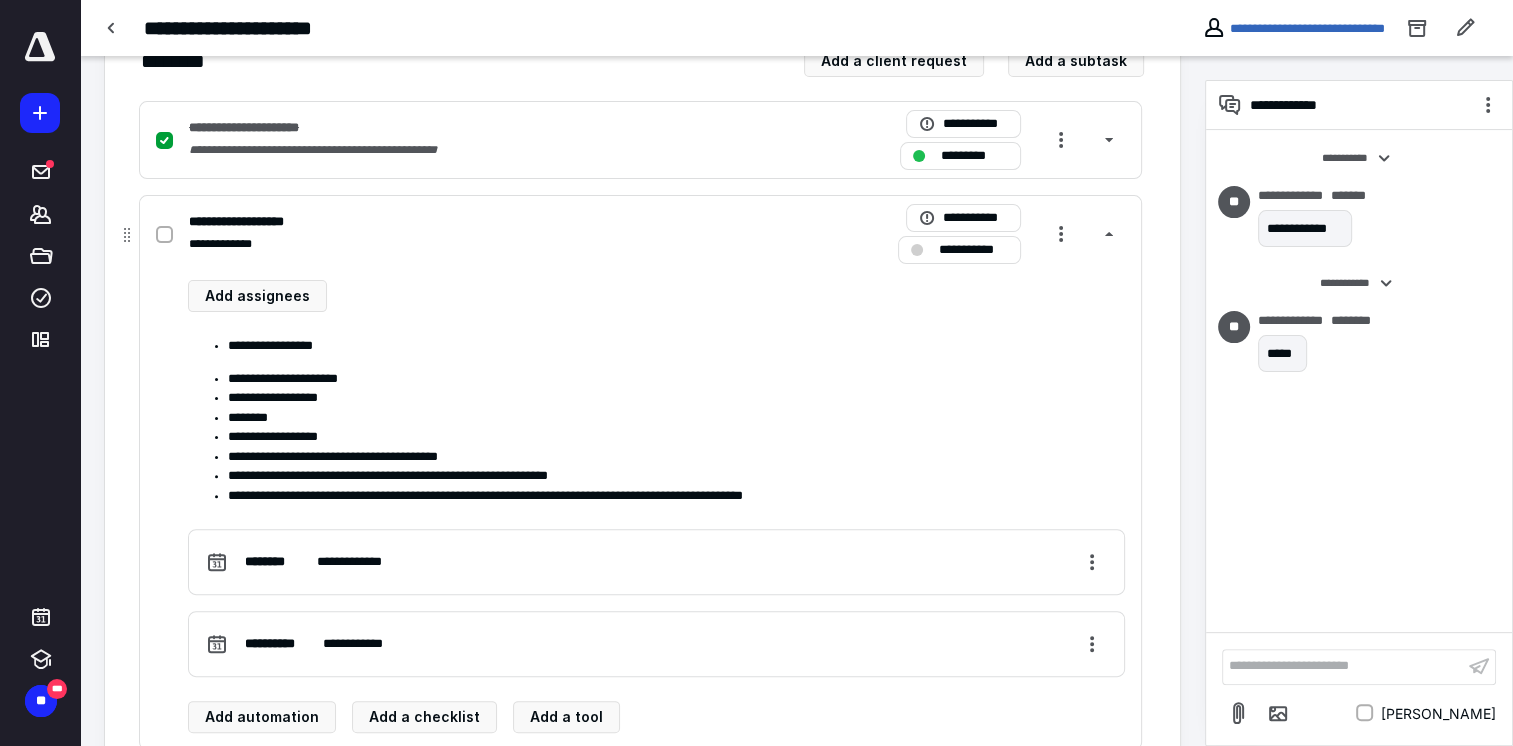 scroll, scrollTop: 480, scrollLeft: 0, axis: vertical 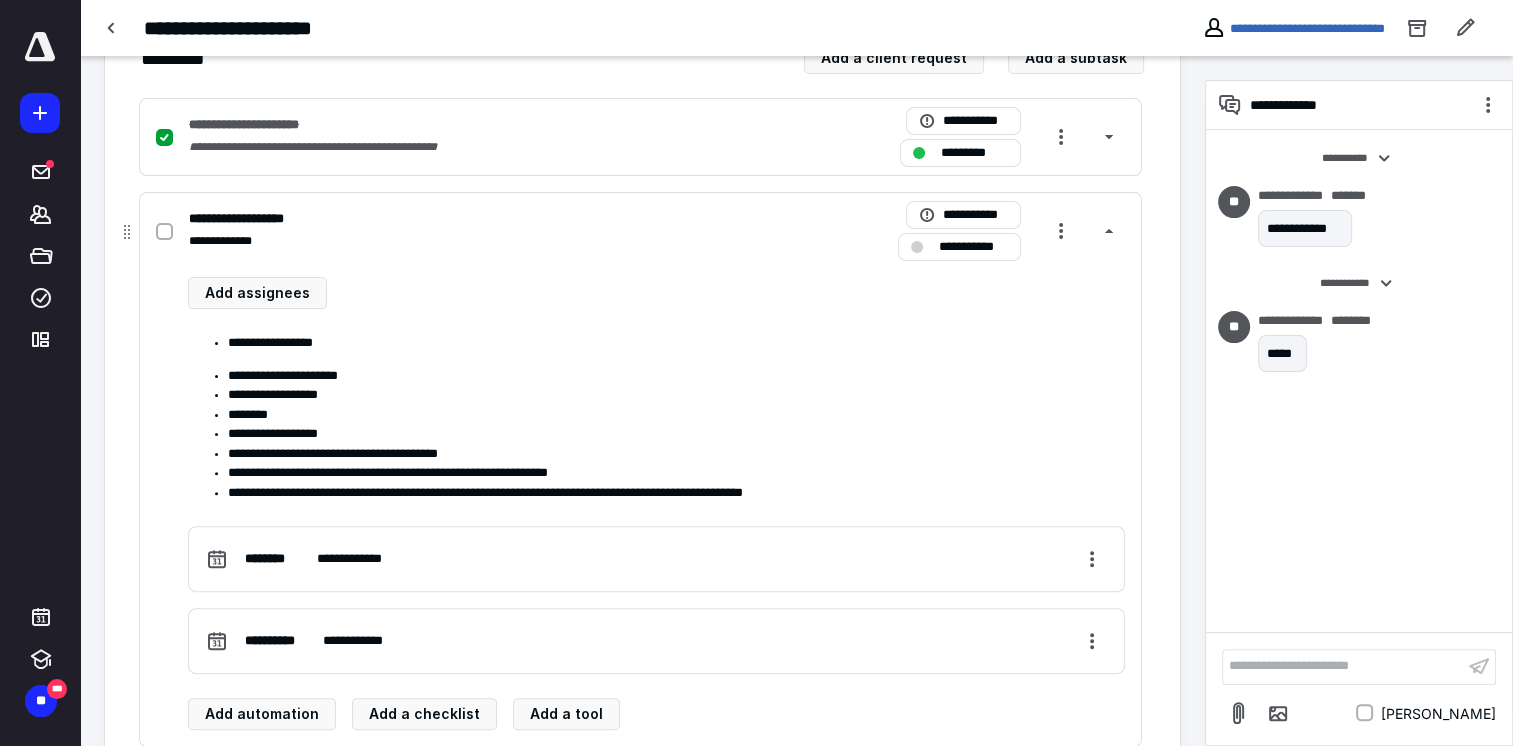 click 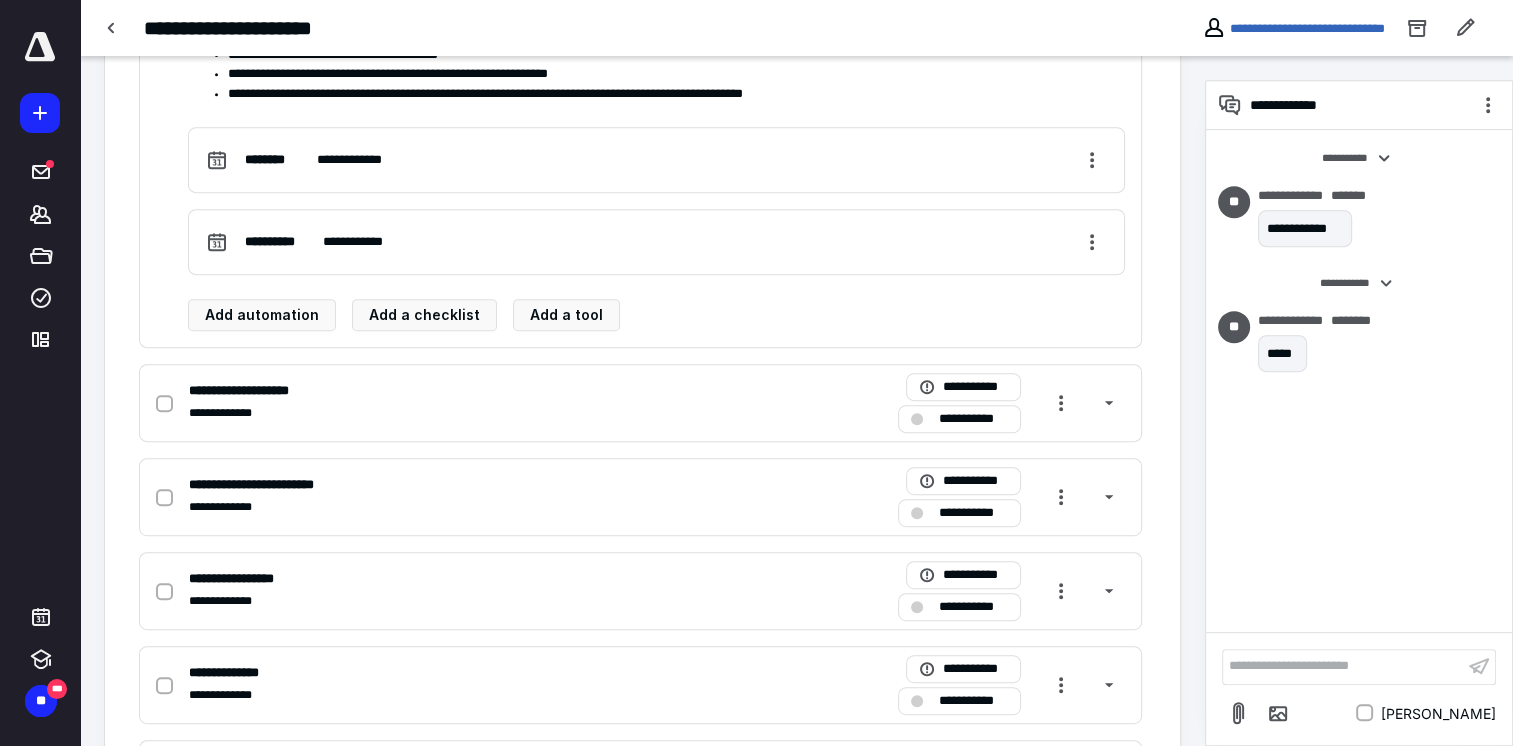 scroll, scrollTop: 880, scrollLeft: 0, axis: vertical 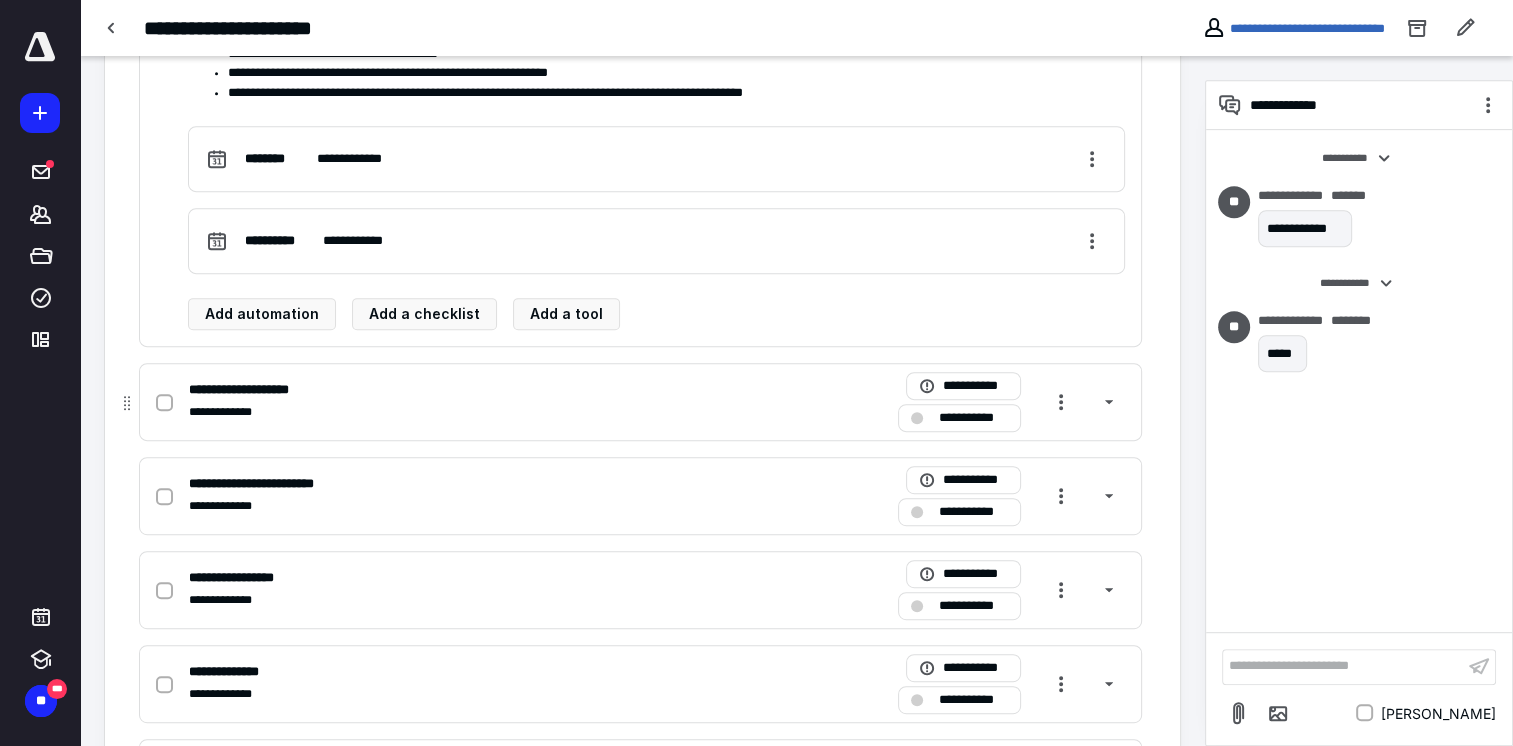 click on "**********" at bounding box center (640, 402) 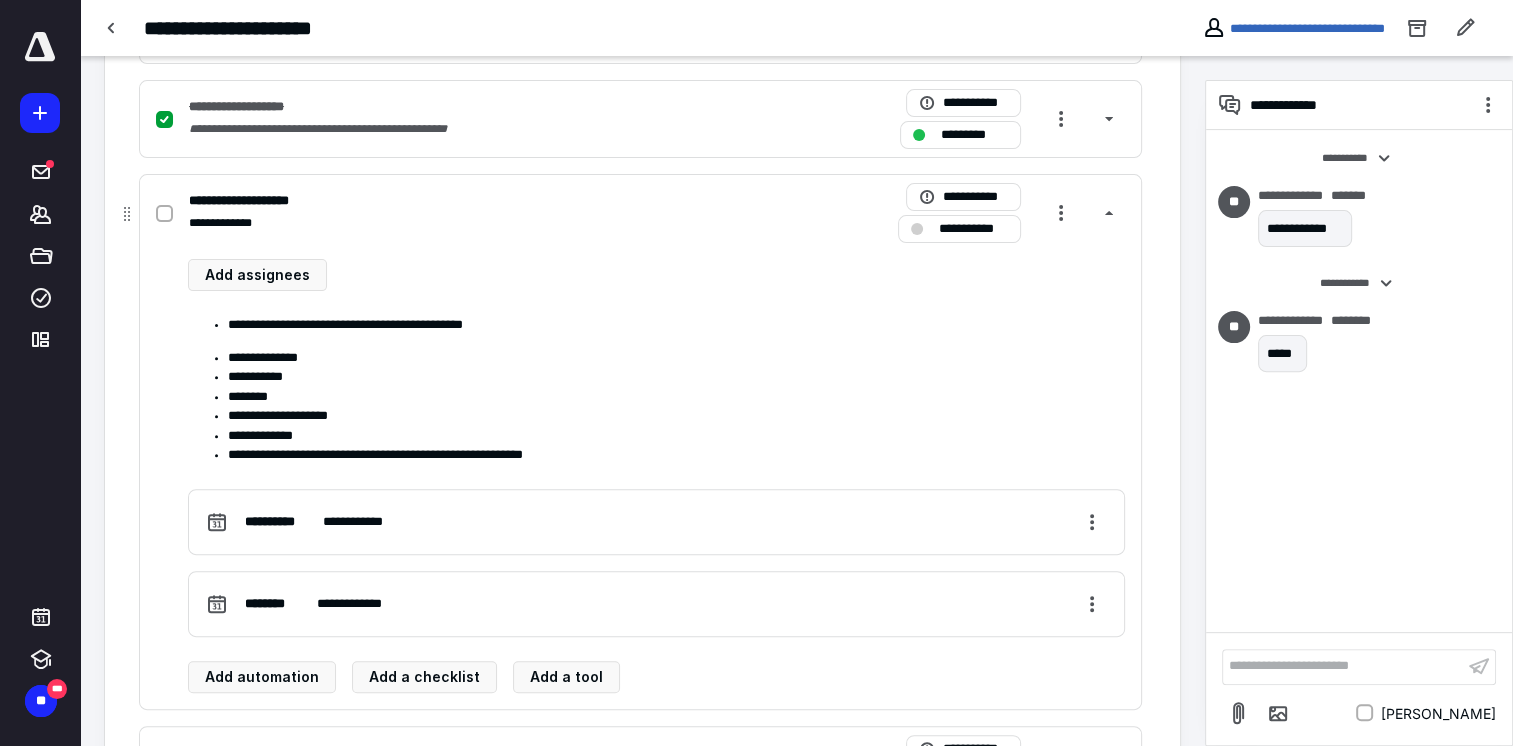 scroll, scrollTop: 580, scrollLeft: 0, axis: vertical 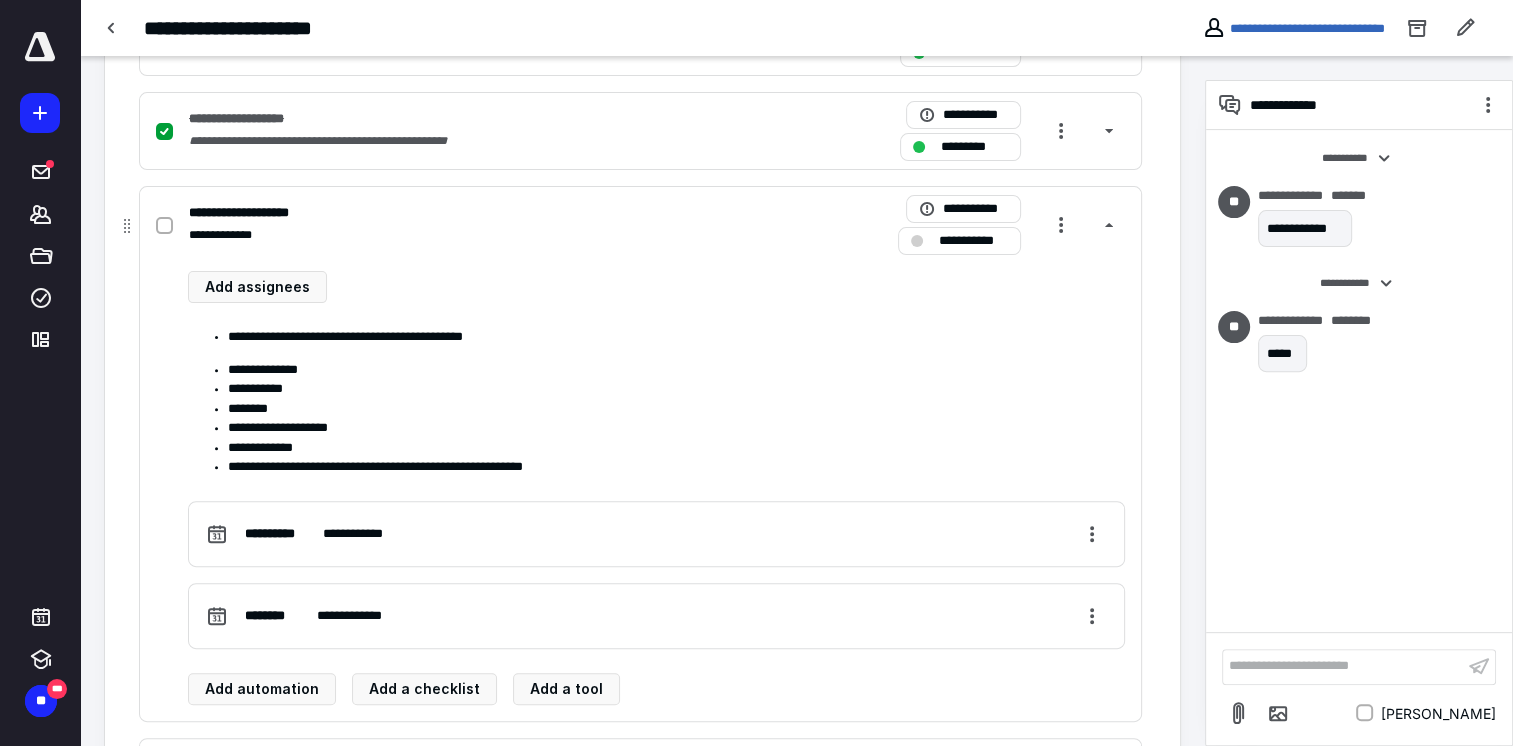 click 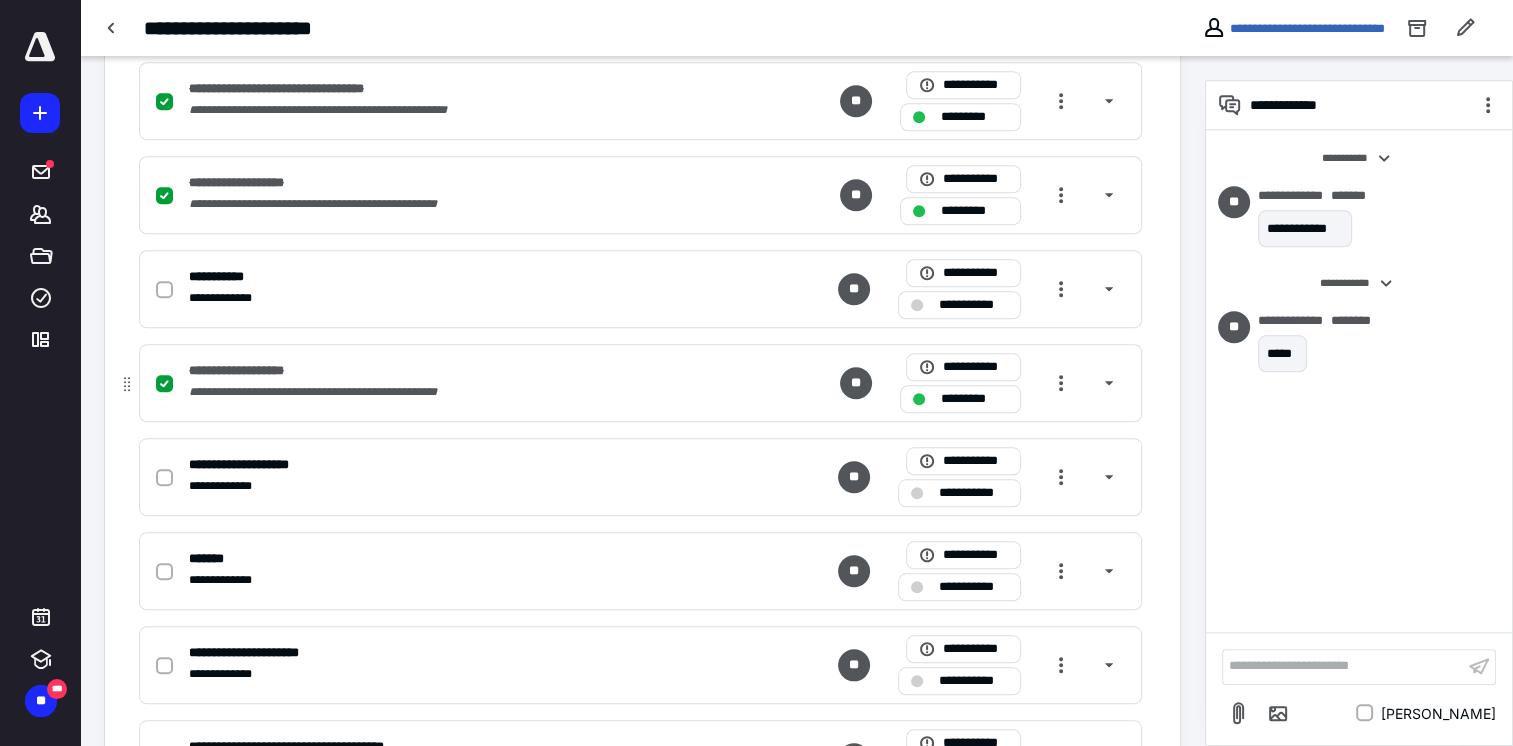 scroll, scrollTop: 1680, scrollLeft: 0, axis: vertical 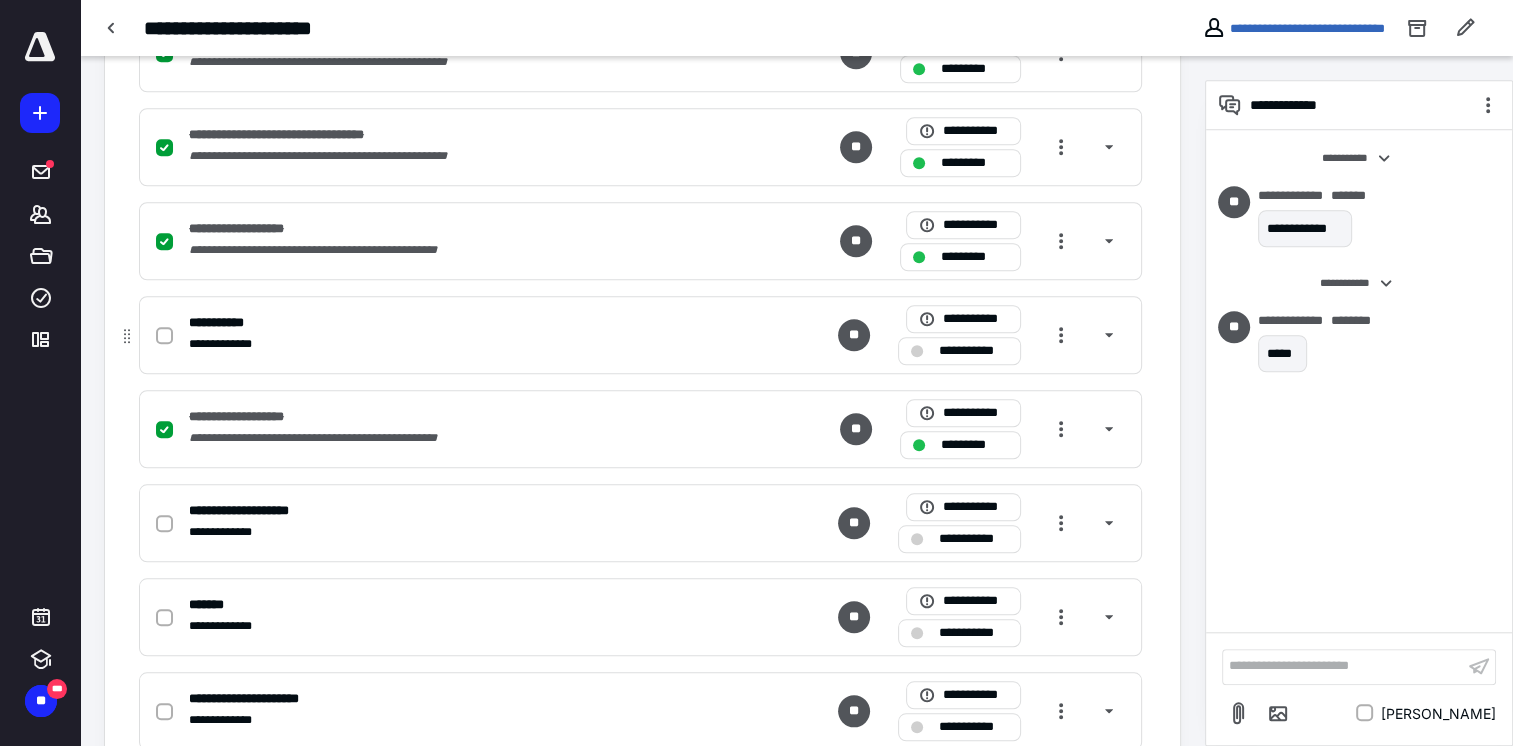 click at bounding box center [164, 335] 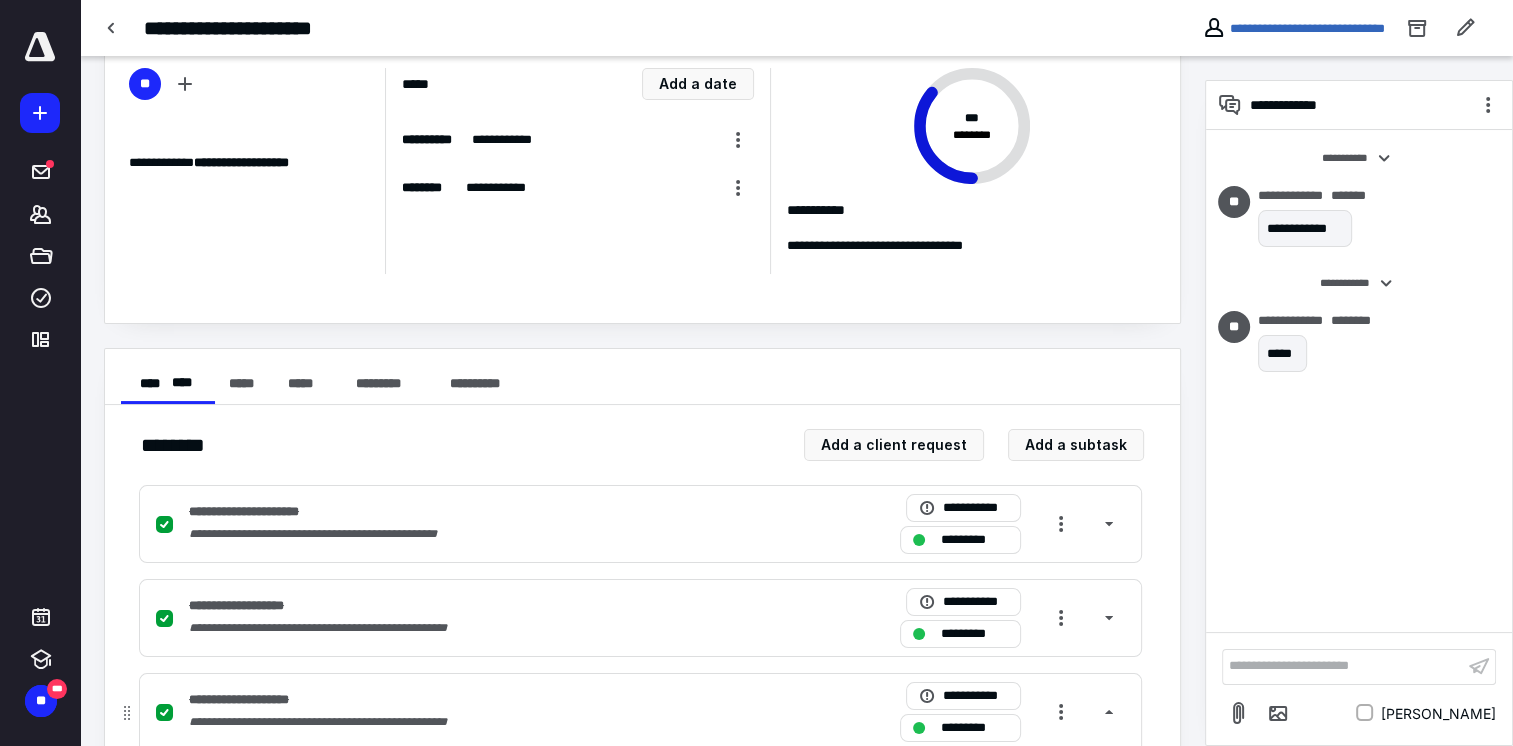 scroll, scrollTop: 80, scrollLeft: 0, axis: vertical 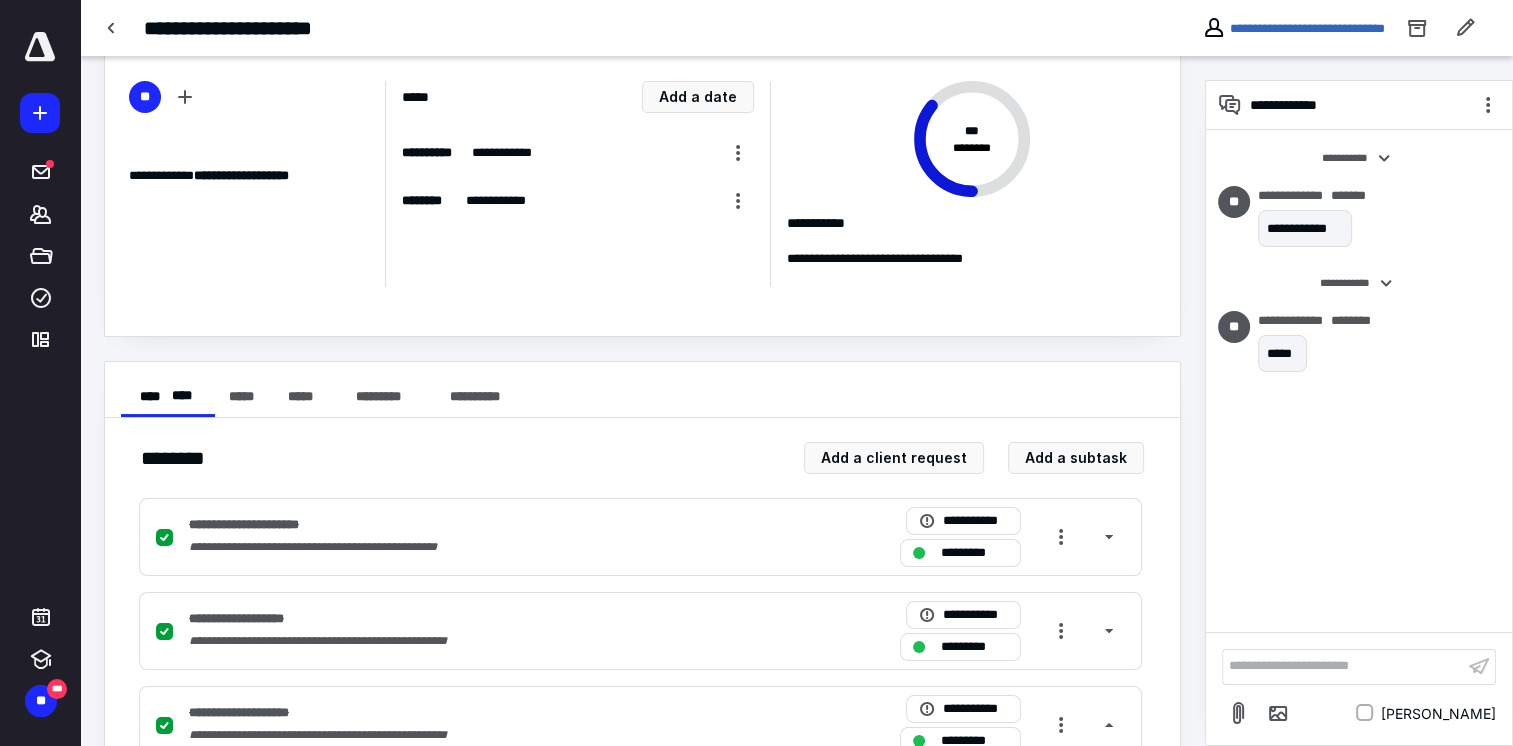 click at bounding box center (40, 47) 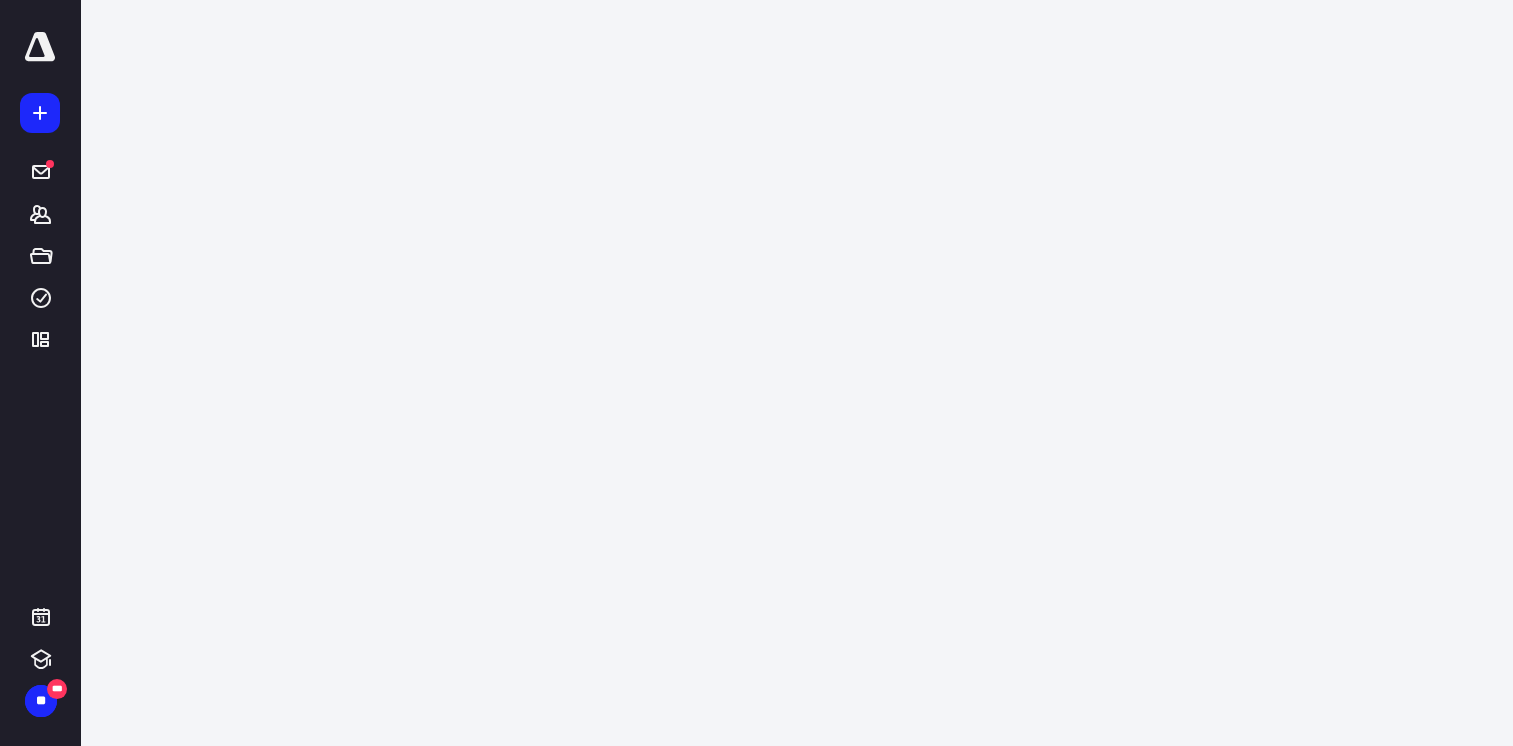 scroll, scrollTop: 0, scrollLeft: 0, axis: both 